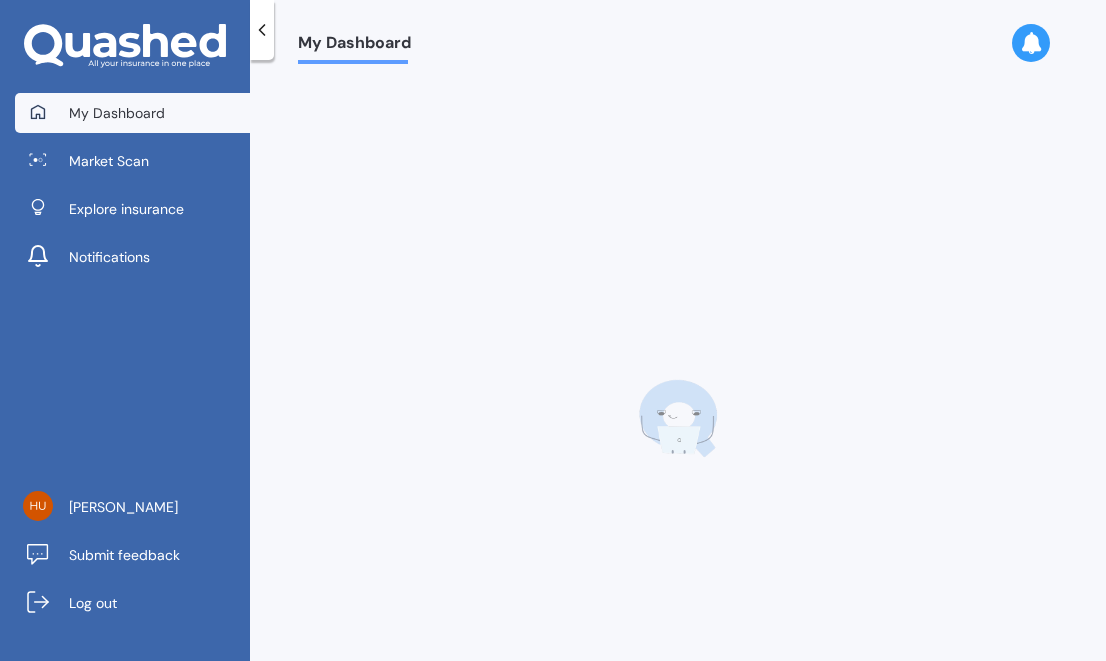 scroll, scrollTop: 0, scrollLeft: 0, axis: both 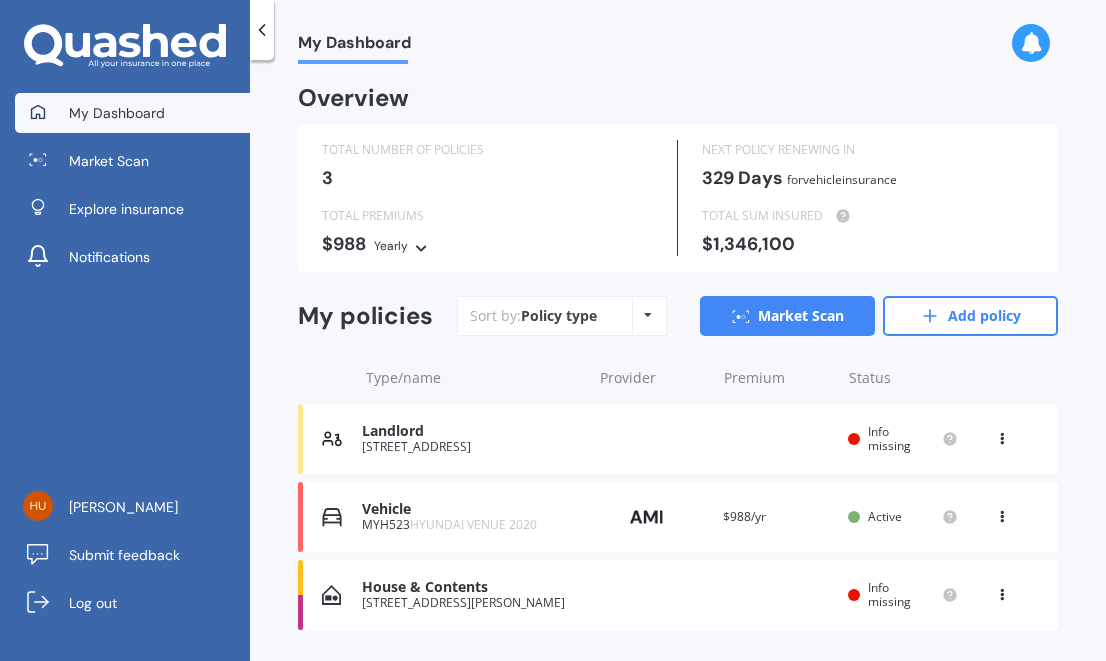 click at bounding box center (1002, 435) 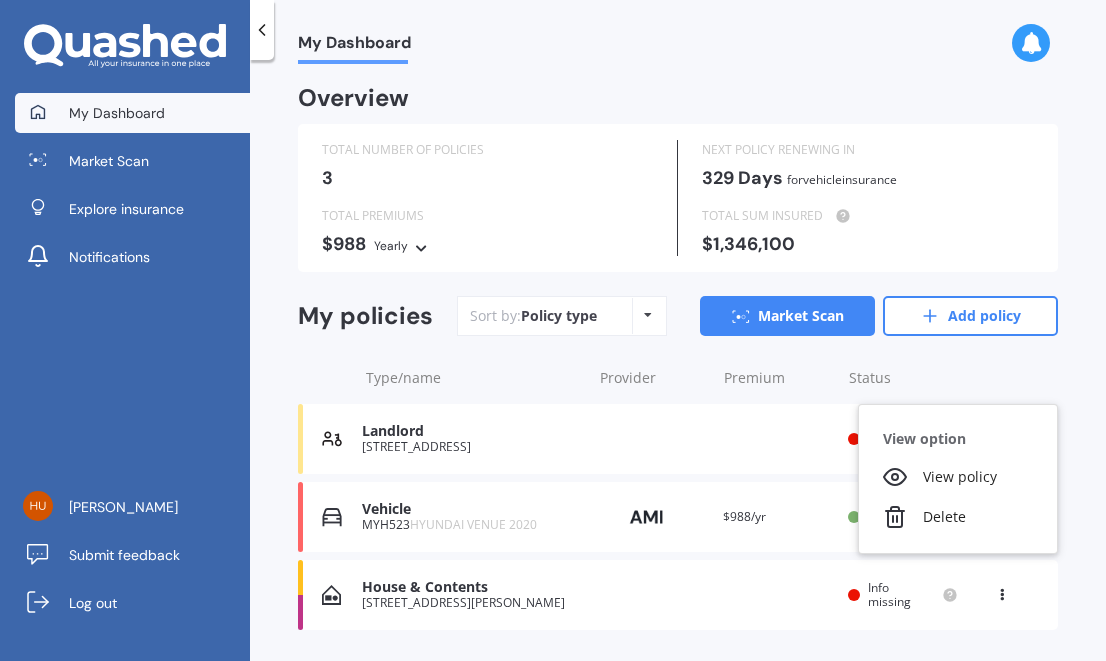 click on "View option View policy Delete" at bounding box center [958, 479] 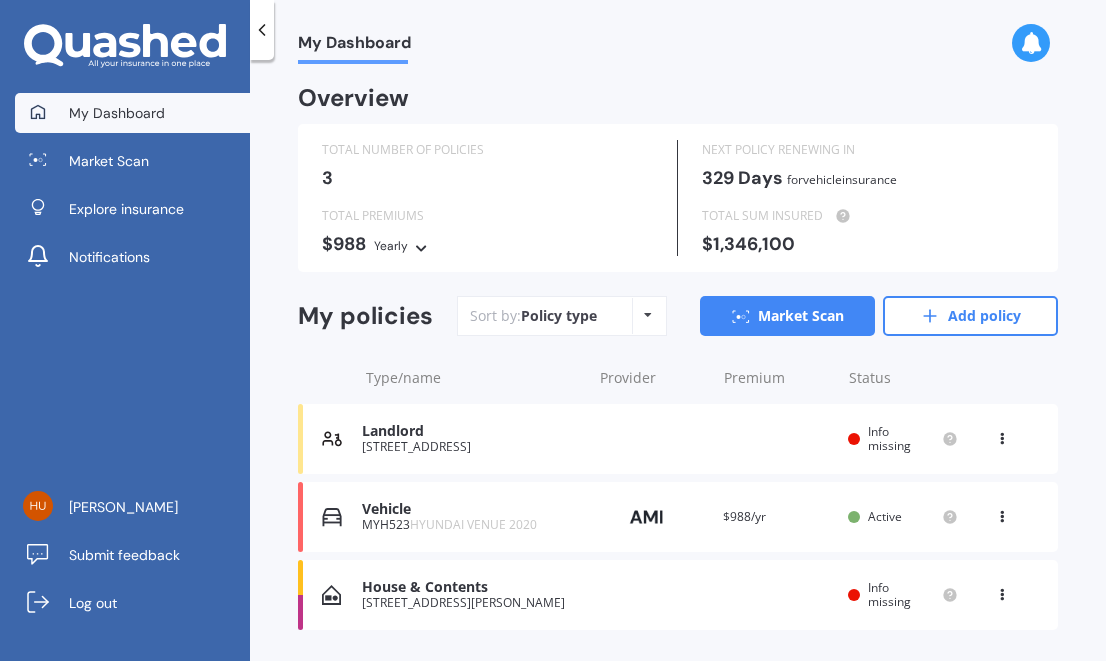 click at bounding box center (1002, 513) 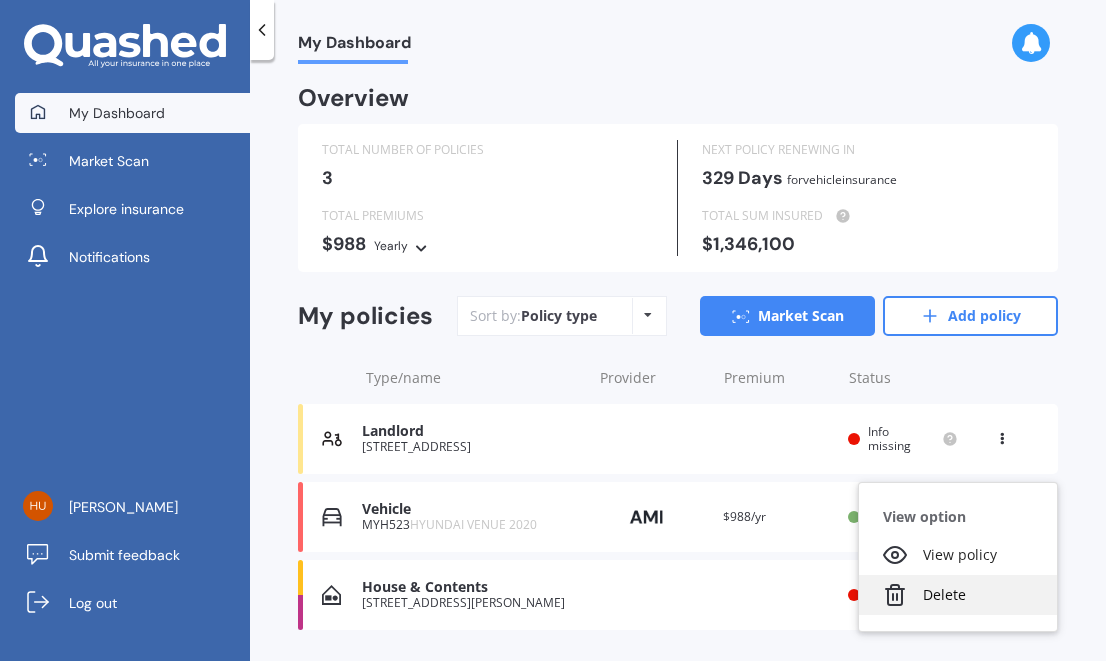 click on "Delete" at bounding box center [958, 595] 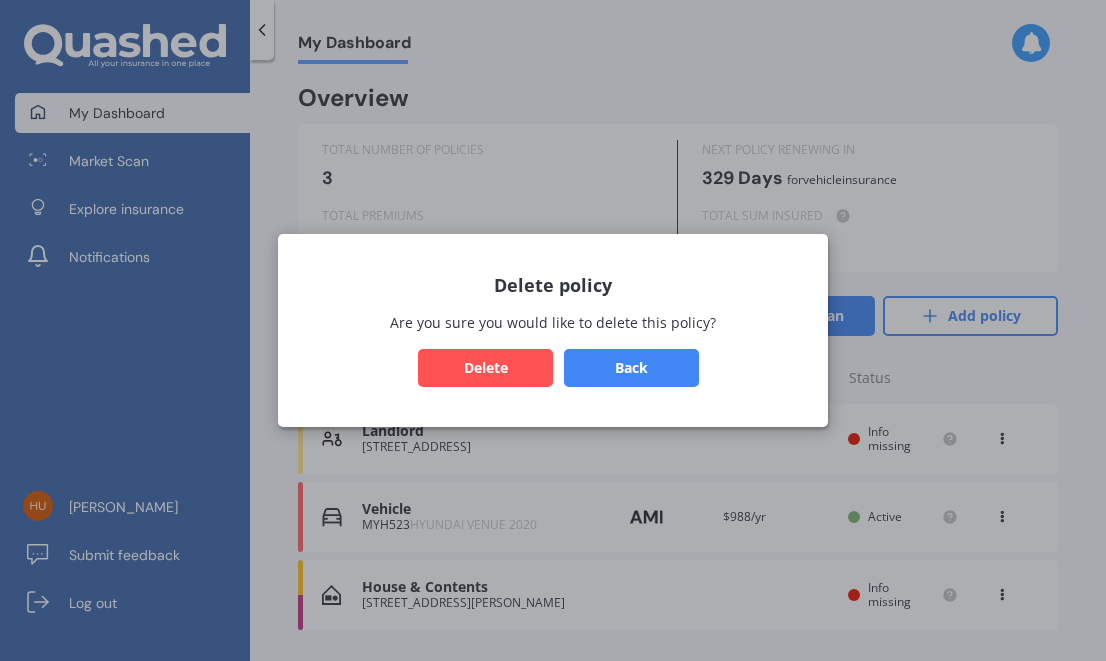 click on "Delete" at bounding box center [485, 368] 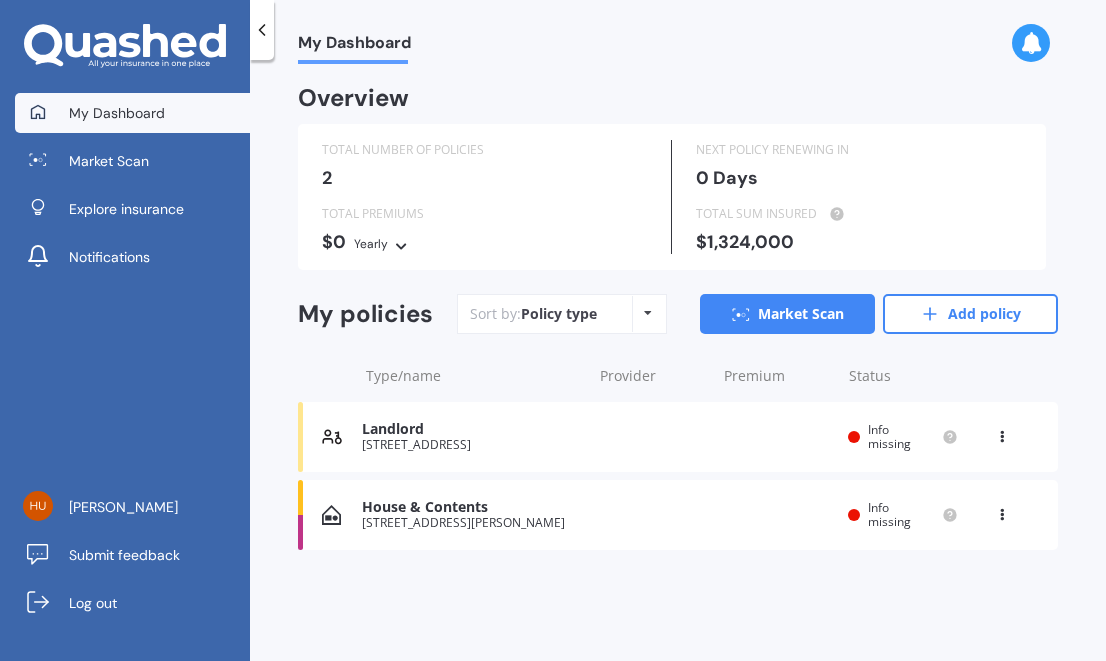 click at bounding box center (1002, 433) 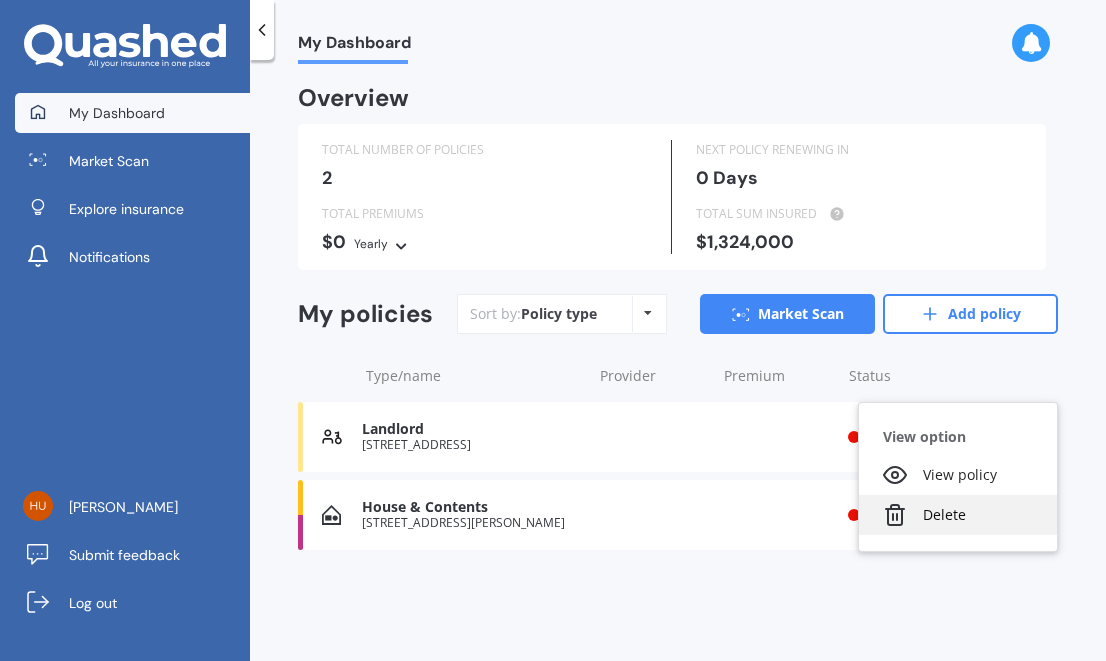 click on "Delete" at bounding box center (958, 515) 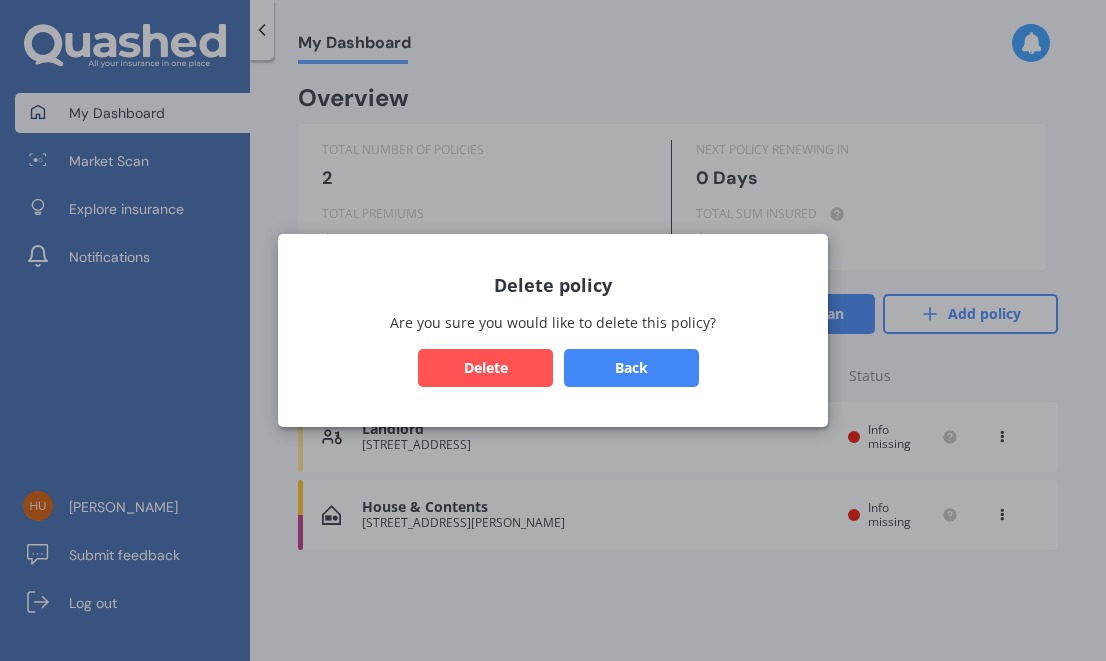 click on "Delete" at bounding box center (485, 368) 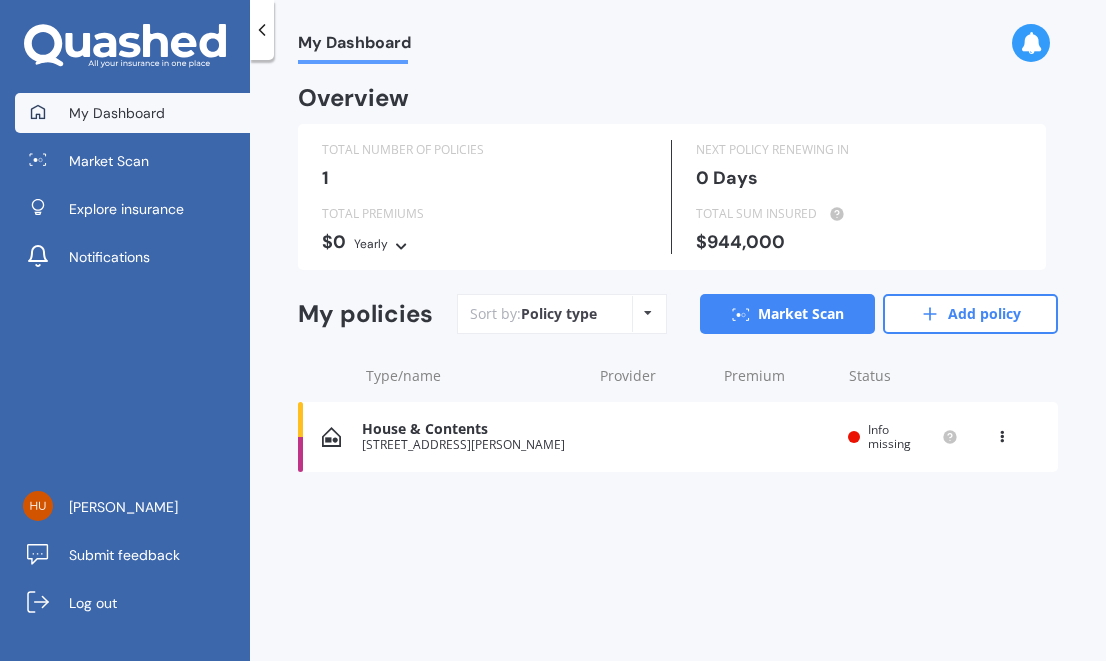 click on "House & Contents [STREET_ADDRESS][PERSON_NAME] date Premium You are paying Yearly Status Info missing View option View policy Delete" at bounding box center (678, 437) 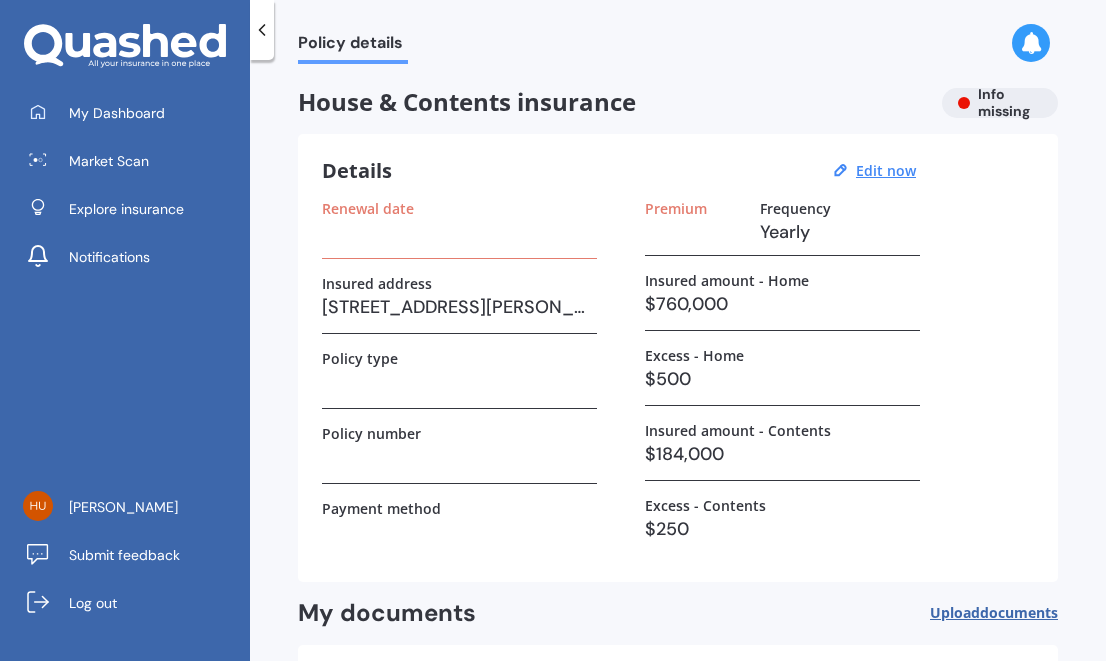 click on "[STREET_ADDRESS][PERSON_NAME]" at bounding box center (459, 307) 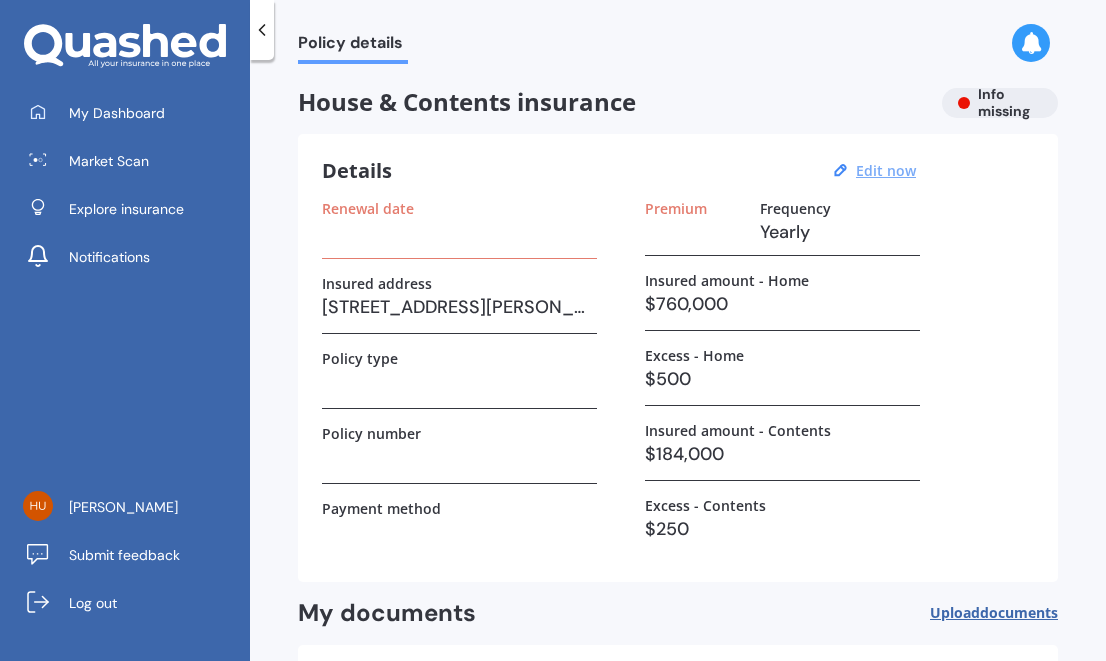 click on "Edit now" at bounding box center [886, 170] 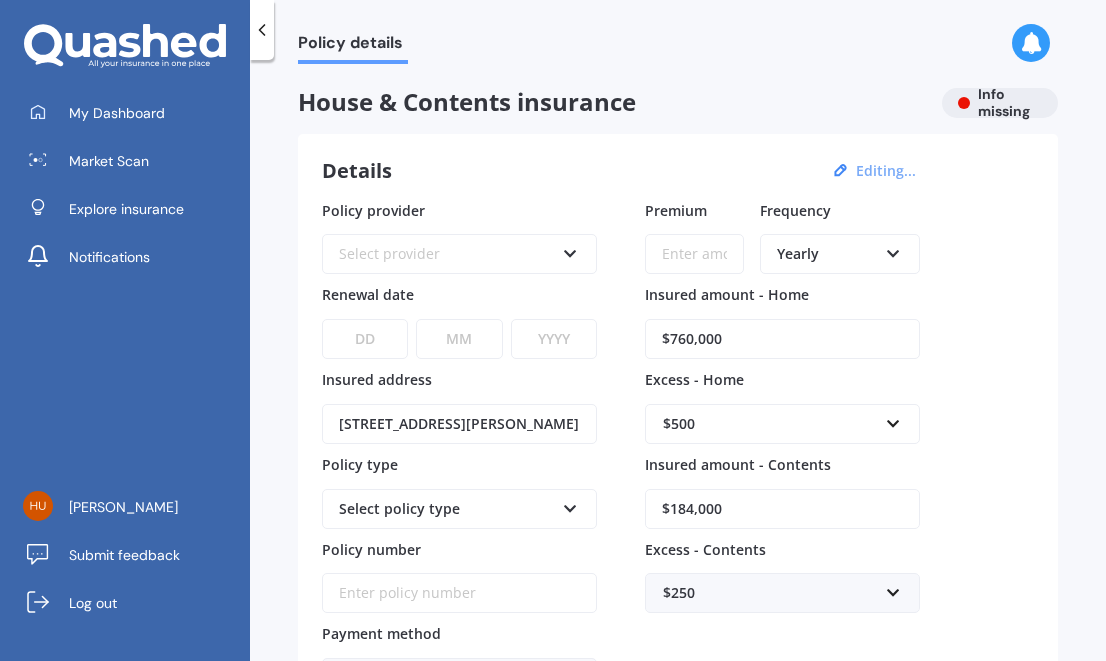 click on "$760,000" at bounding box center [782, 339] 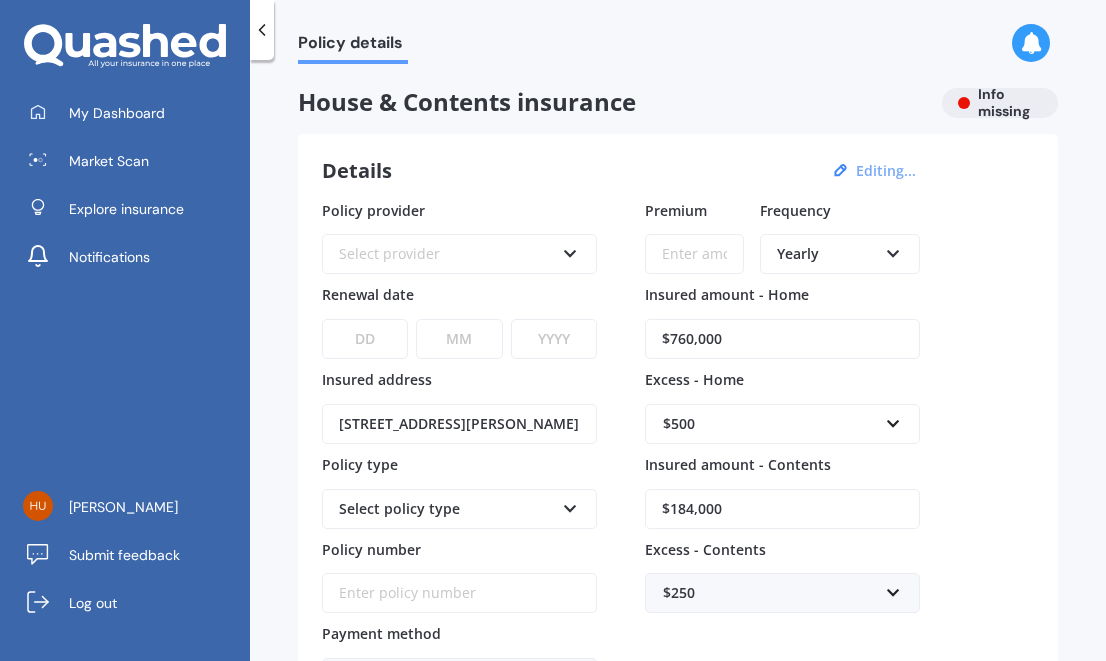 drag, startPoint x: 730, startPoint y: 341, endPoint x: 667, endPoint y: 331, distance: 63.788715 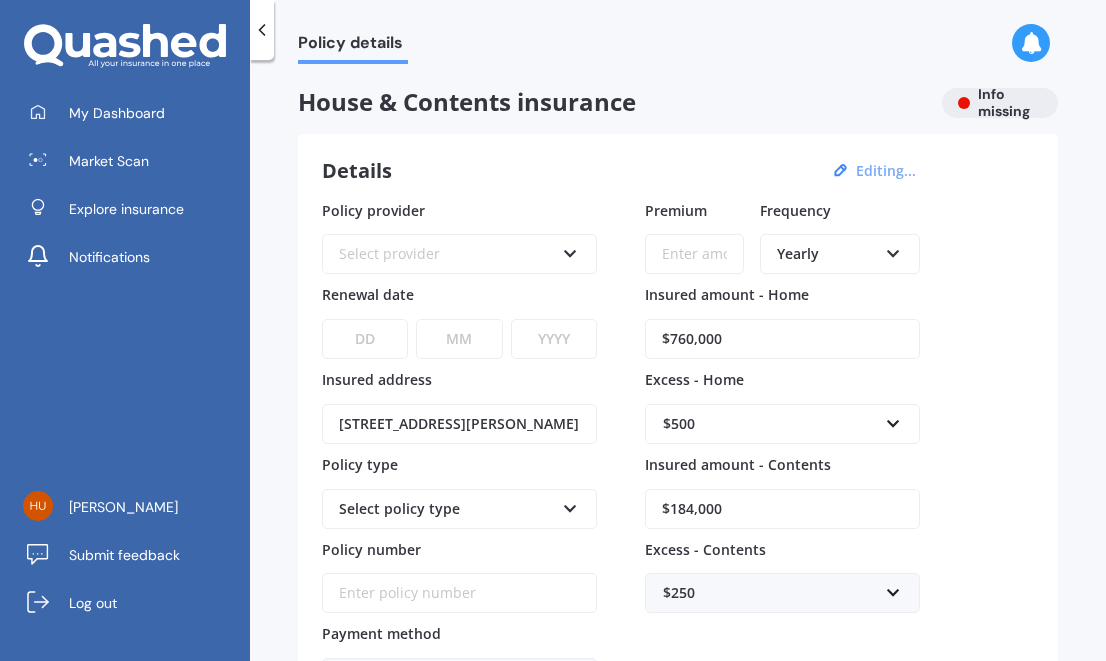 click on "$760,000" at bounding box center (782, 339) 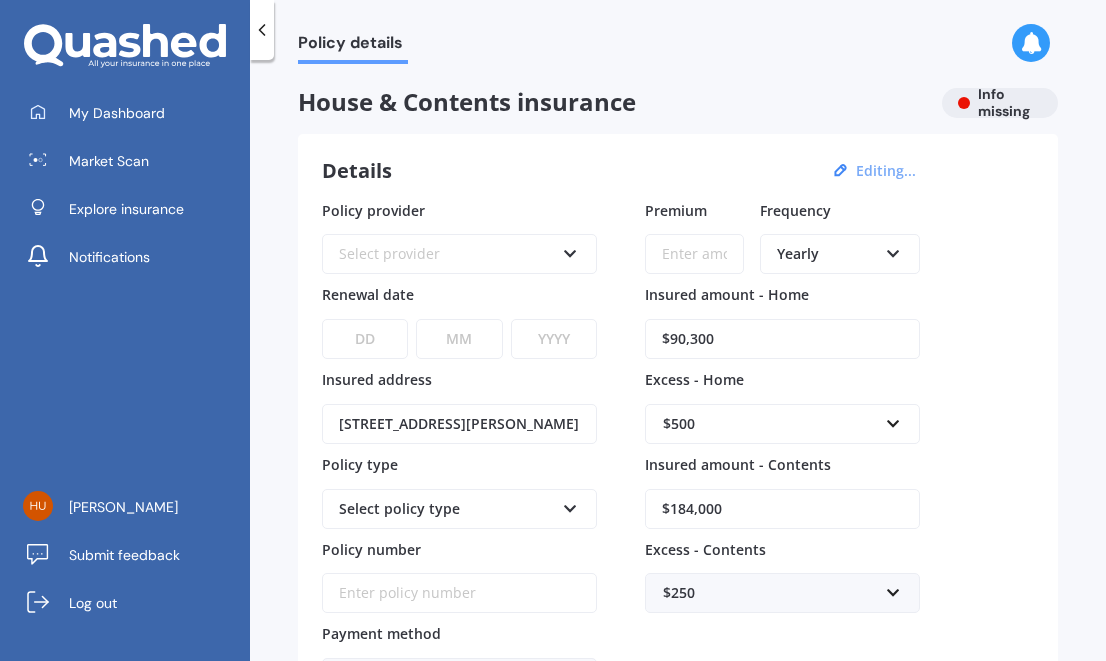 type on "$903,000" 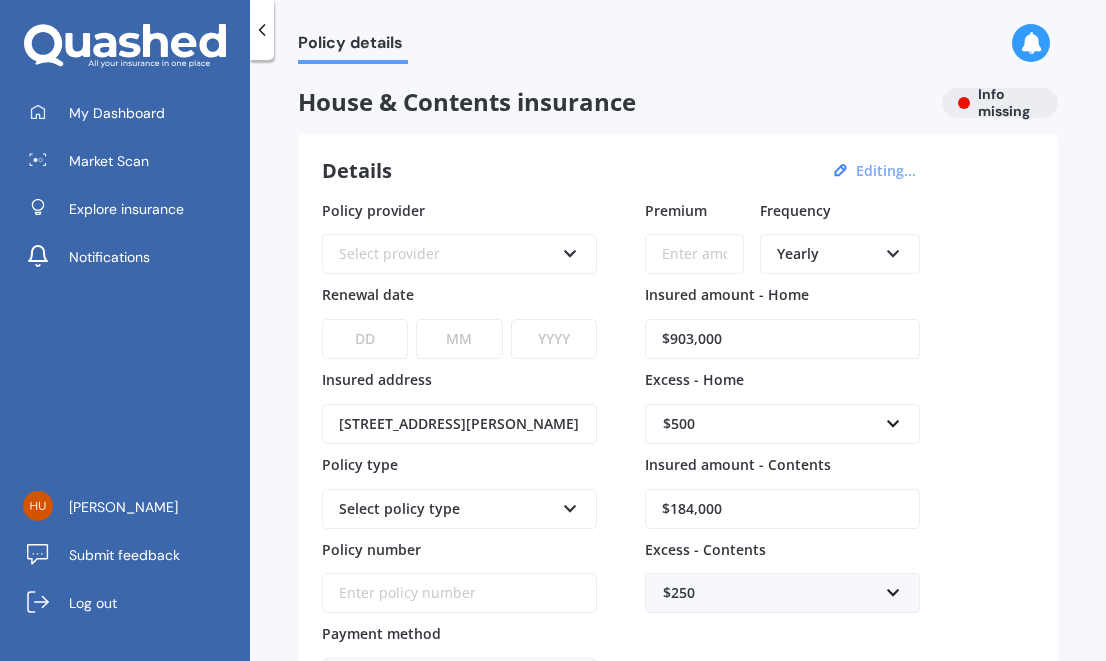 click on "Policy details House & Contents insurance Info missing Details Editing... Policy provider Select provider AA AMI AMP ANZ ASB Ando BNZ Co-Operative Bank FMG Initio Kiwibank Lantern MAS NZI Other SBS State TSB Tower Trade Me Insurance Vero Westpac YOUI Renewal date DD 01 02 03 04 05 06 07 08 09 10 11 12 13 14 15 16 17 18 19 20 21 22 23 24 25 26 27 28 29 30 31 MM 01 02 03 04 05 06 07 08 09 10 11 12 YYYY 2027 2026 2025 2024 2023 2022 2021 2020 2019 2018 2017 2016 2015 2014 2013 2012 2011 2010 2009 2008 2007 2006 2005 2004 2003 2002 2001 2000 1999 1998 1997 1996 1995 1994 1993 1992 1991 1990 1989 1988 1987 1986 1985 1984 1983 1982 1981 1980 1979 1978 1977 1976 1975 1974 1973 1972 1971 1970 1969 1968 1967 1966 1965 1964 1963 1962 1961 1960 1959 1958 1957 1956 1955 1954 1953 1952 1951 1950 1949 1948 1947 1946 1945 1944 1943 1942 1941 1940 1939 1938 1937 1936 1935 1934 1933 1932 1931 1930 1929 1928 Insured address [STREET_ADDRESS][PERSON_NAME] Policy type Select policy type Policy number Payment method Cheque $500" at bounding box center [678, 364] 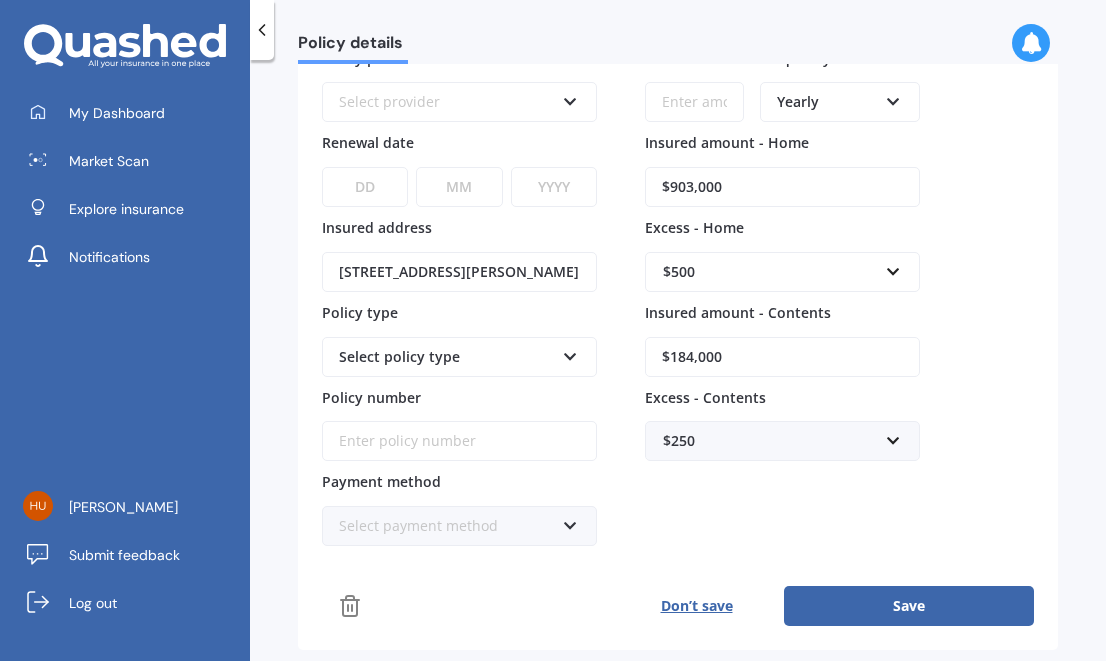 scroll, scrollTop: 161, scrollLeft: 0, axis: vertical 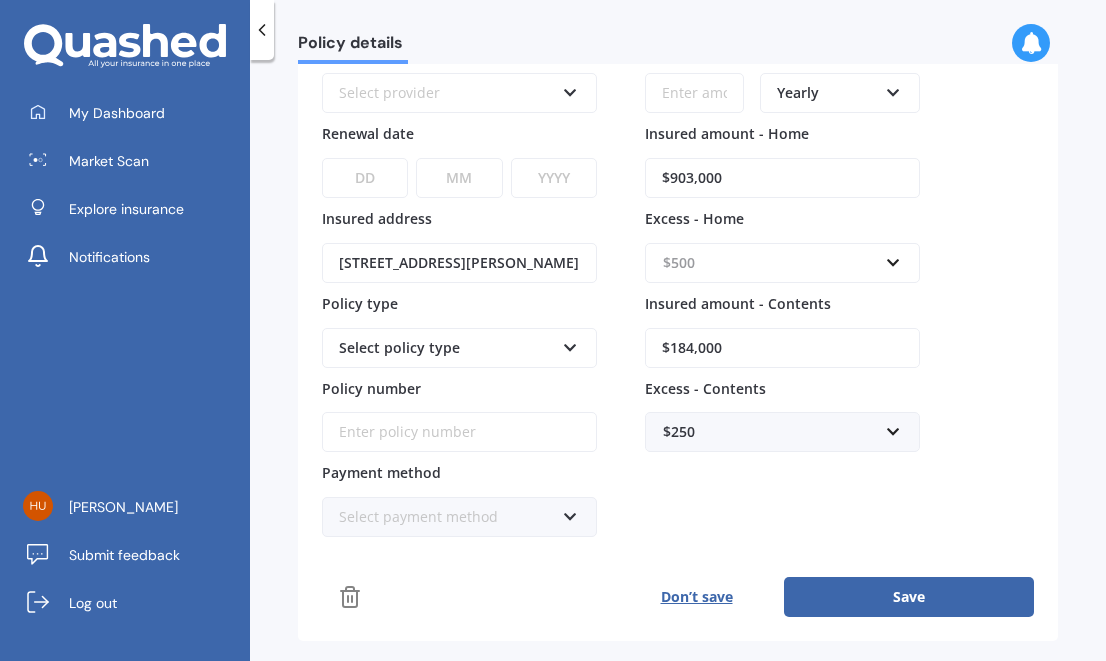 click at bounding box center [775, 263] 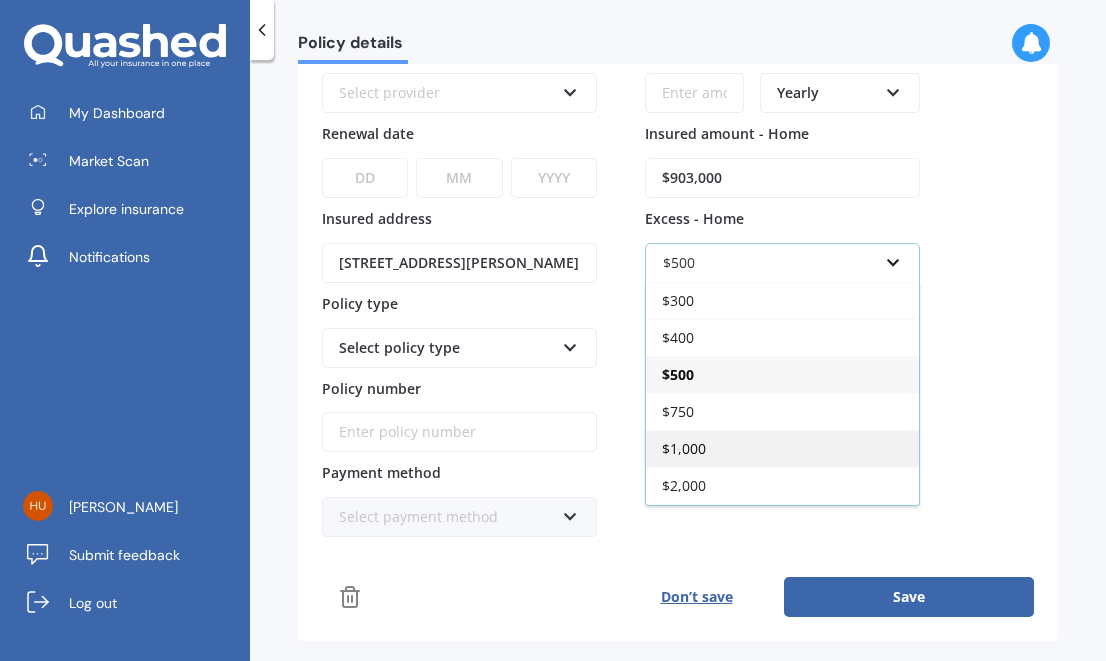 click on "$1,000" at bounding box center (684, 448) 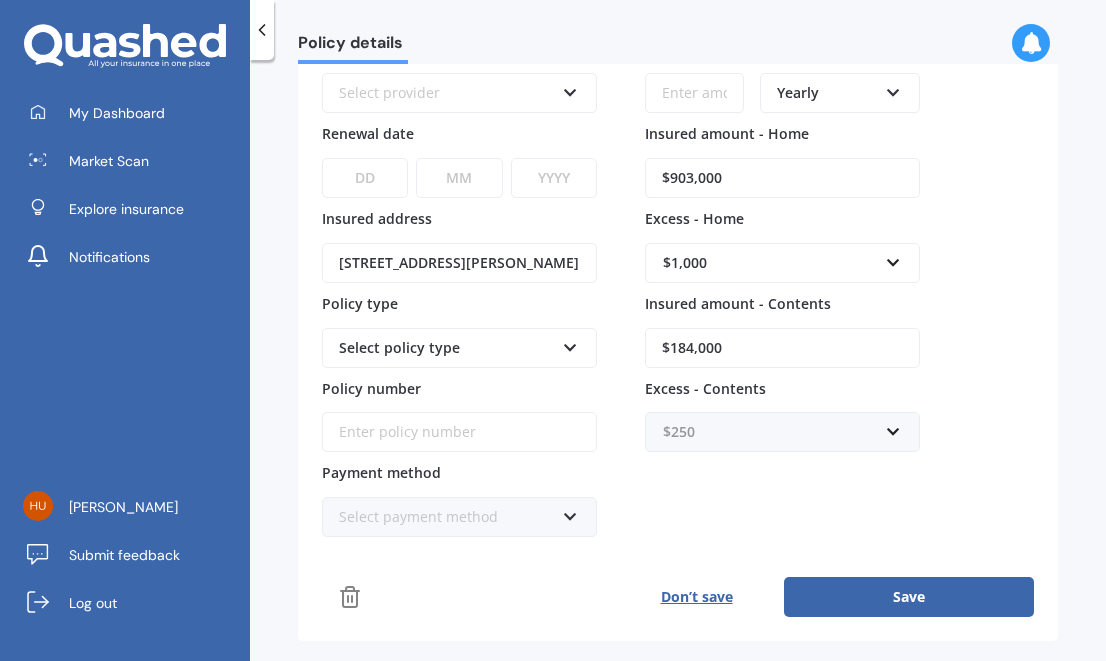 click at bounding box center (775, 432) 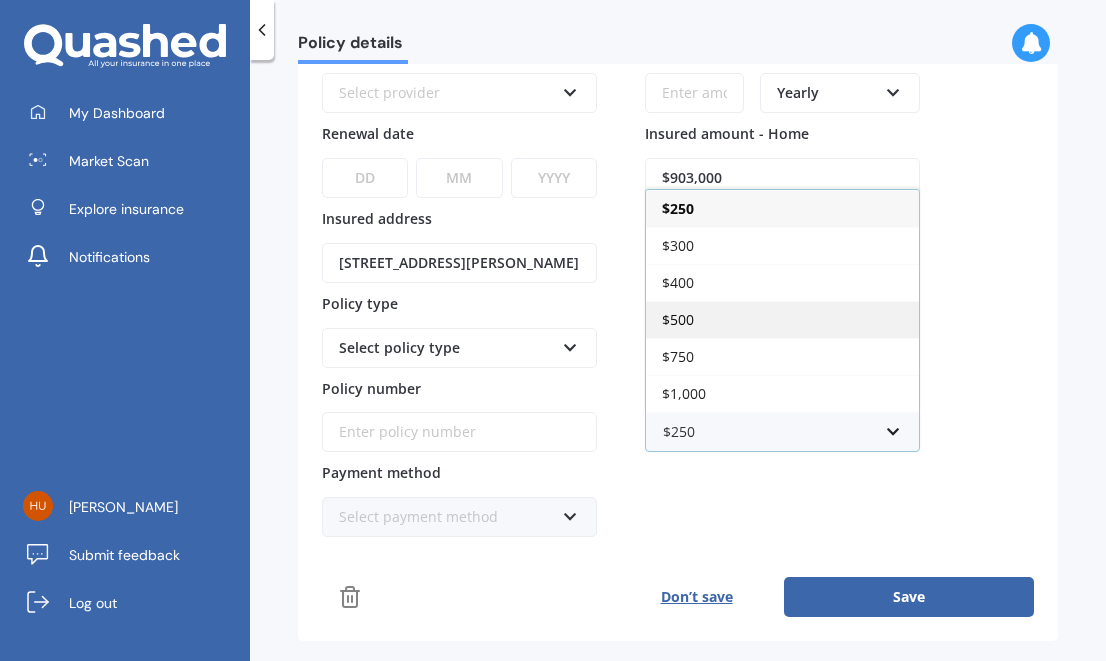 click on "$500" at bounding box center [782, 319] 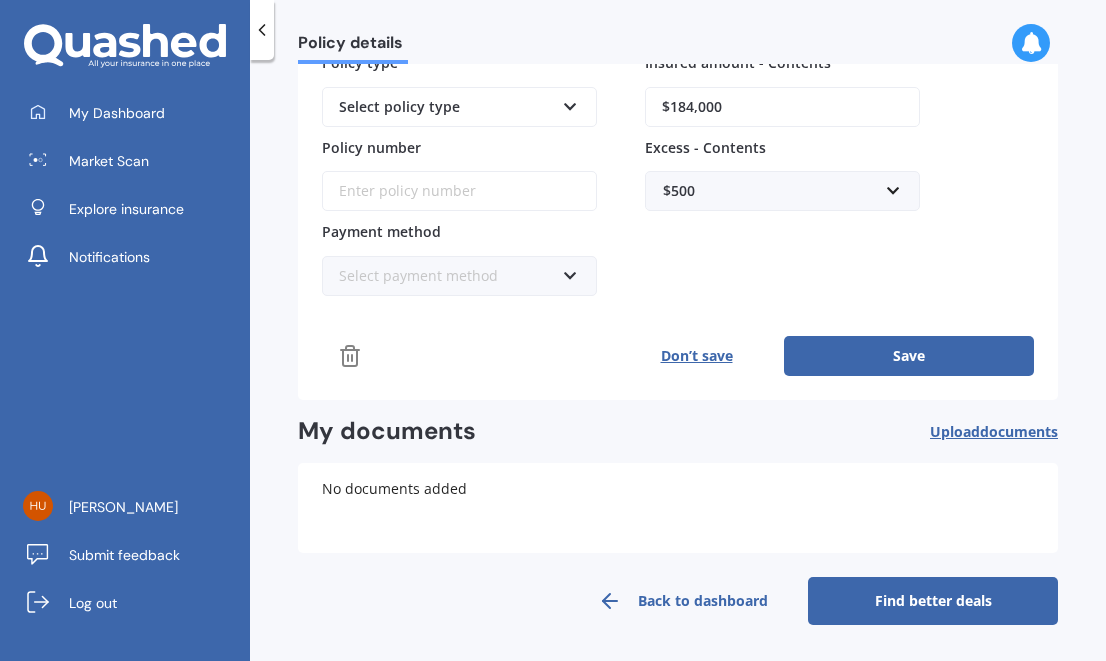 scroll, scrollTop: 400, scrollLeft: 0, axis: vertical 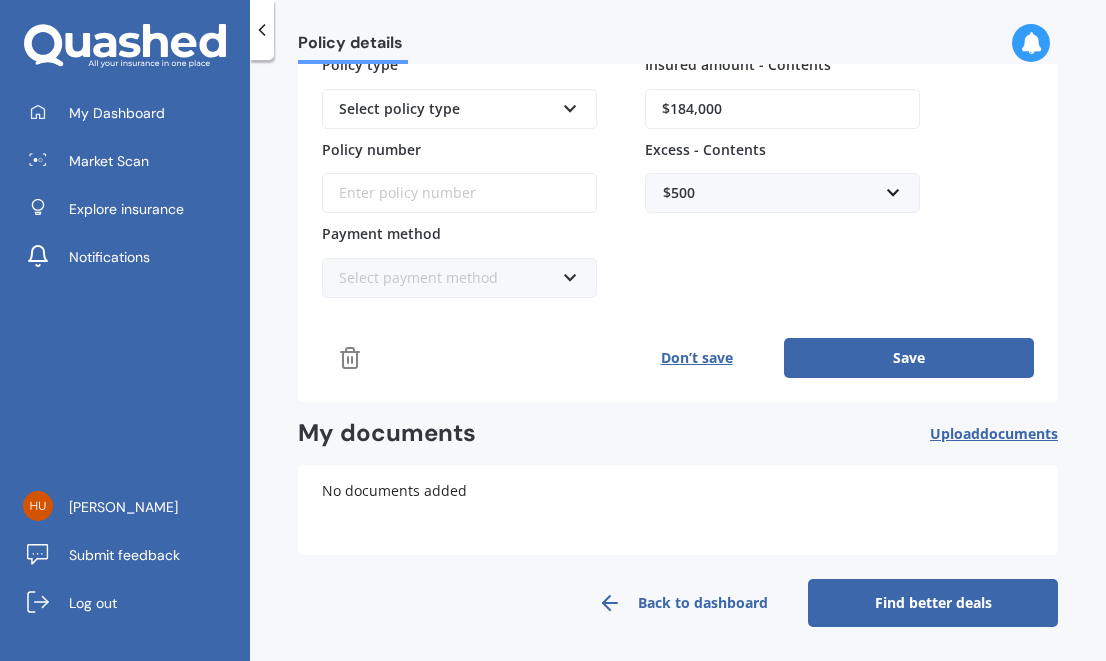click on "Save" at bounding box center (909, 358) 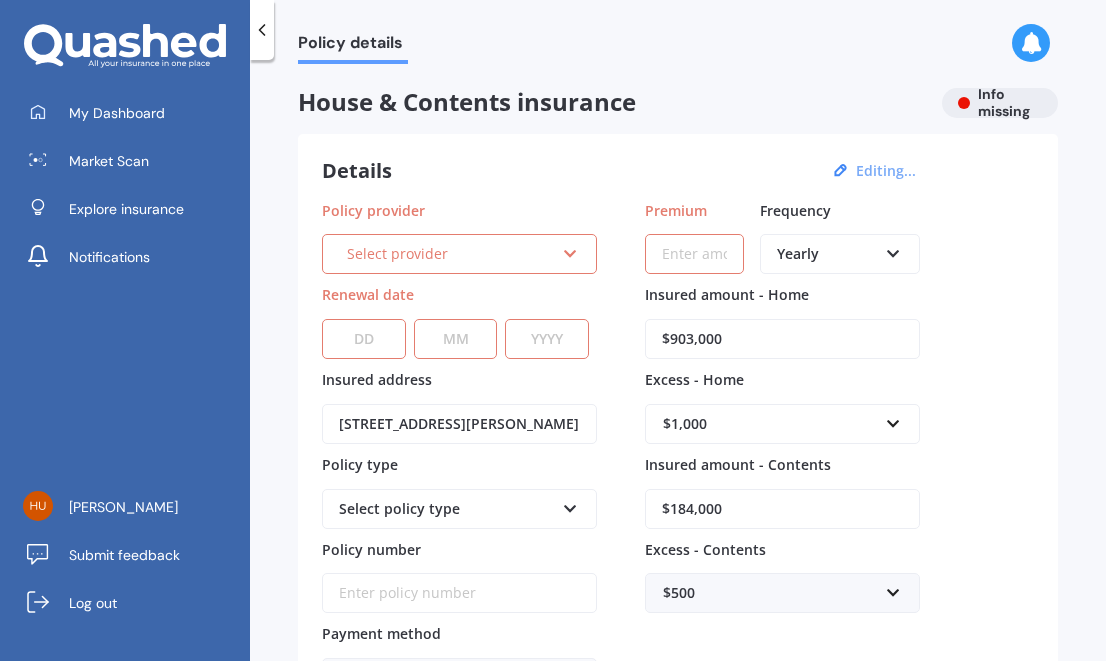 click on "Select provider AA AMI AMP ANZ ASB Ando BNZ Co-Operative Bank FMG Initio Kiwibank Lantern MAS NZI Other SBS State TSB Tower Trade Me Insurance Vero Westpac YOUI" at bounding box center [459, 254] 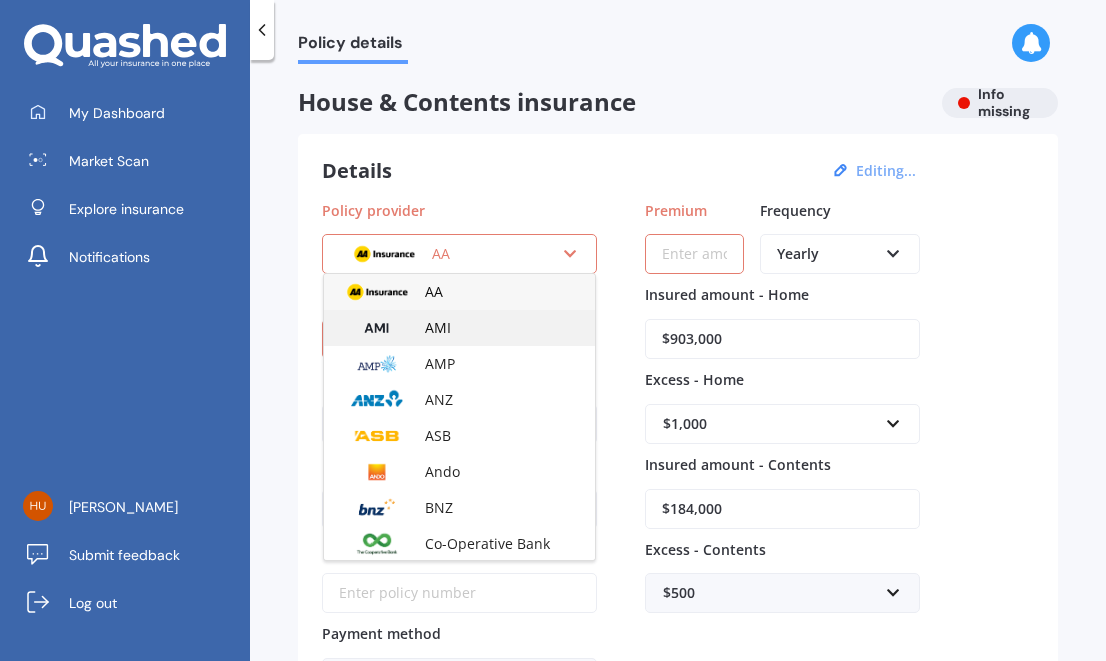 click at bounding box center [377, 328] 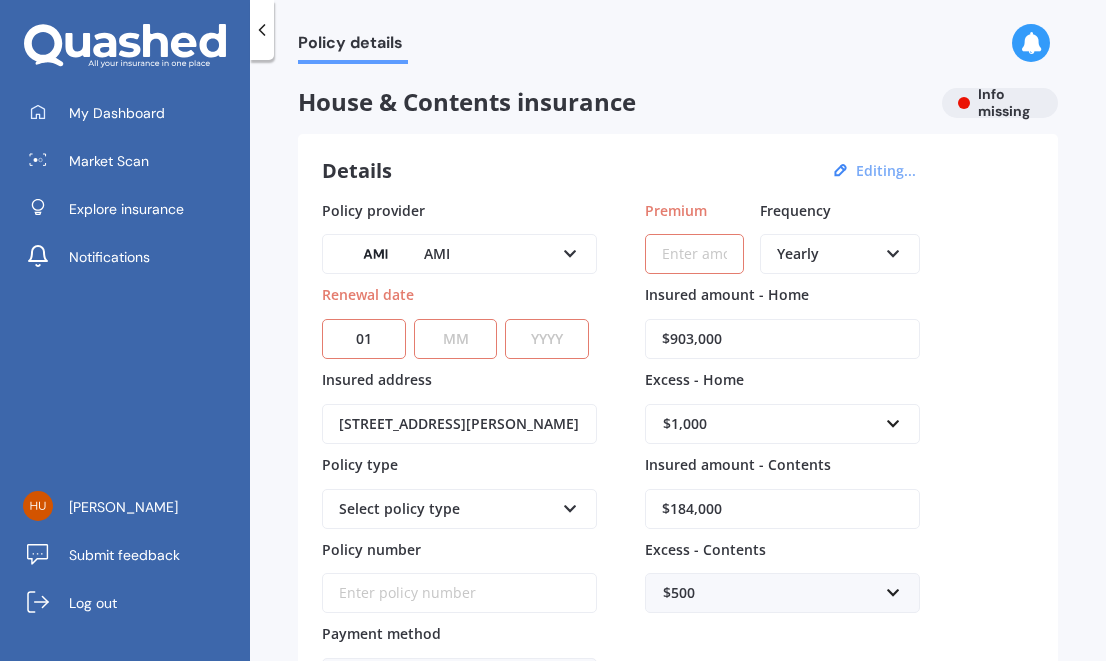 select on "16" 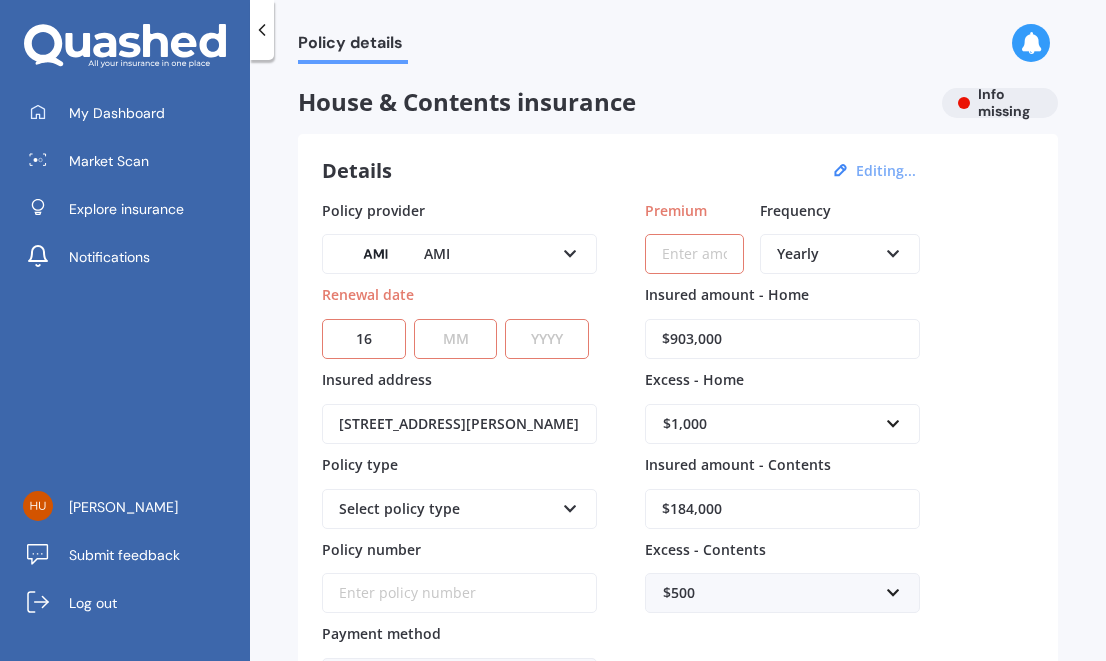 select on "09" 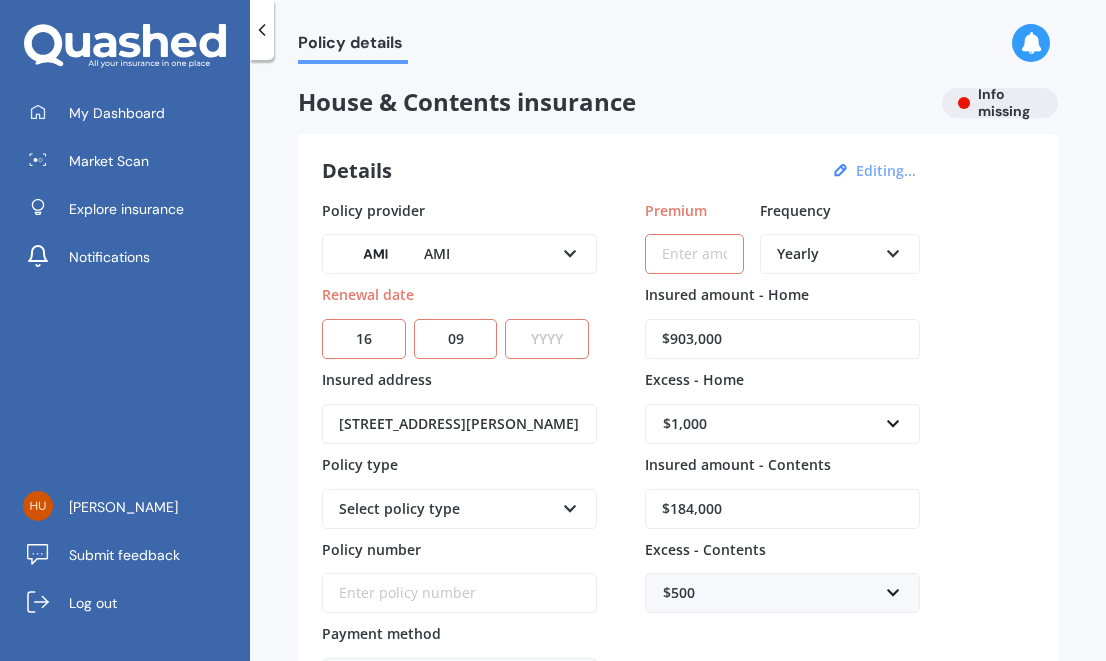 click on "YYYY 2027 2026 2025 2024 2023 2022 2021 2020 2019 2018 2017 2016 2015 2014 2013 2012 2011 2010 2009 2008 2007 2006 2005 2004 2003 2002 2001 2000 1999 1998 1997 1996 1995 1994 1993 1992 1991 1990 1989 1988 1987 1986 1985 1984 1983 1982 1981 1980 1979 1978 1977 1976 1975 1974 1973 1972 1971 1970 1969 1968 1967 1966 1965 1964 1963 1962 1961 1960 1959 1958 1957 1956 1955 1954 1953 1952 1951 1950 1949 1948 1947 1946 1945 1944 1943 1942 1941 1940 1939 1938 1937 1936 1935 1934 1933 1932 1931 1930 1929 1928" at bounding box center (547, 339) 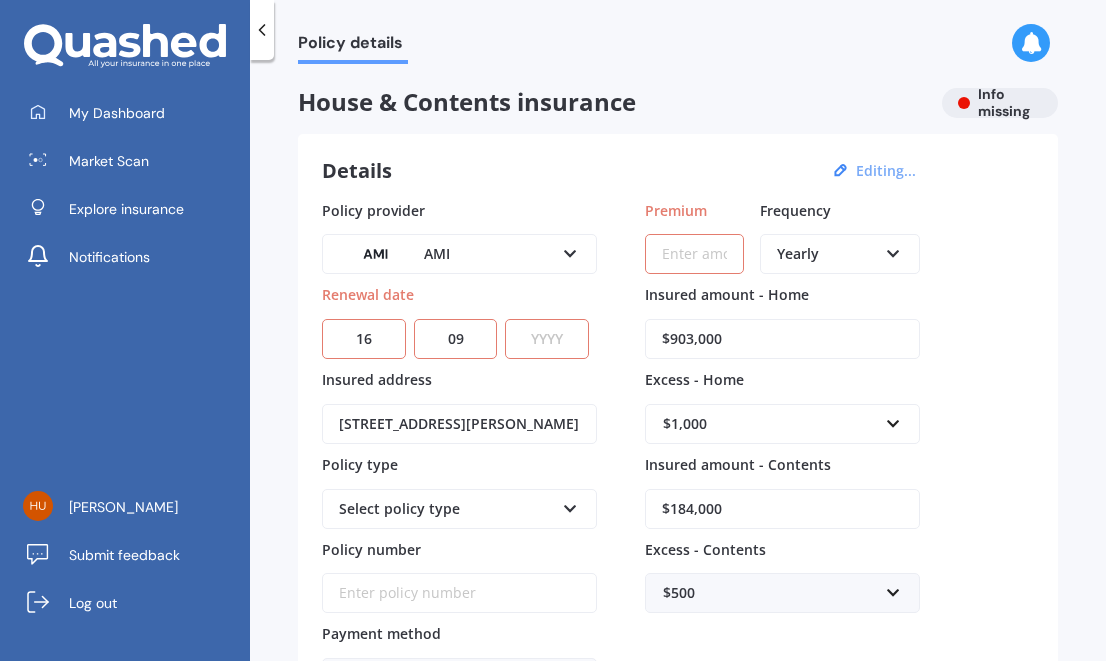 select on "2025" 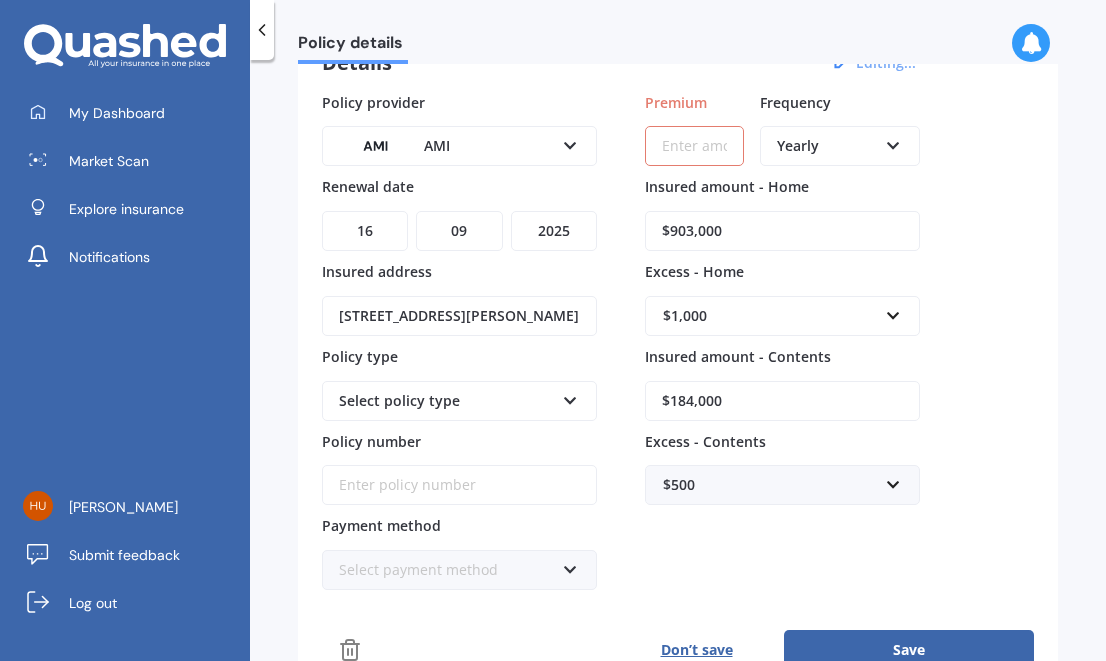 scroll, scrollTop: 121, scrollLeft: 0, axis: vertical 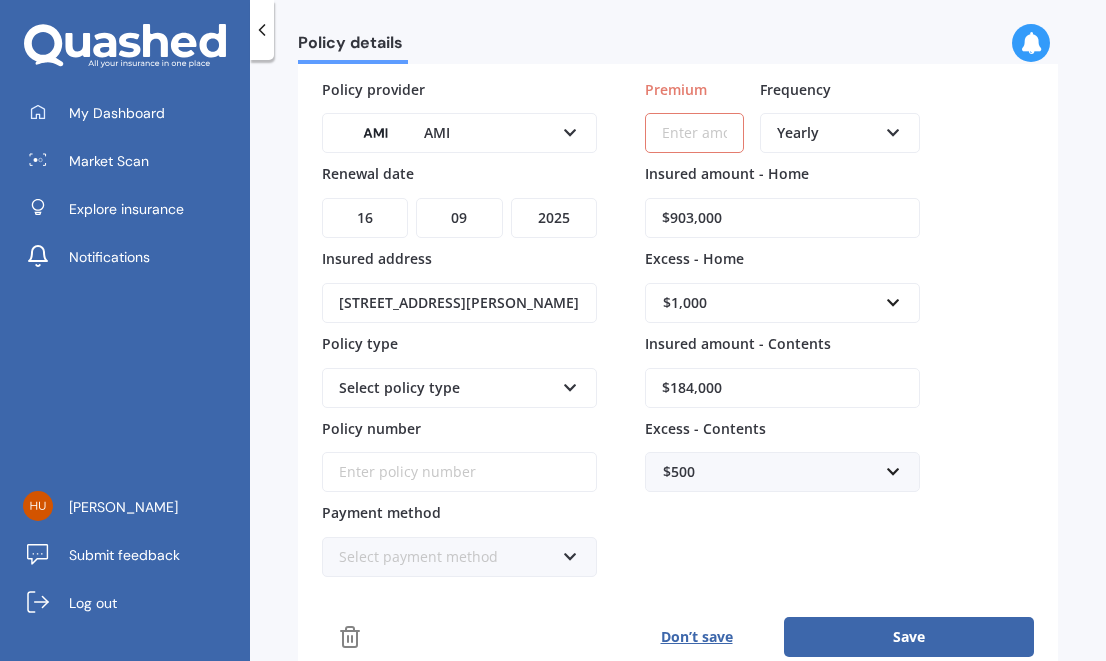 click on "Premium" at bounding box center [694, 133] 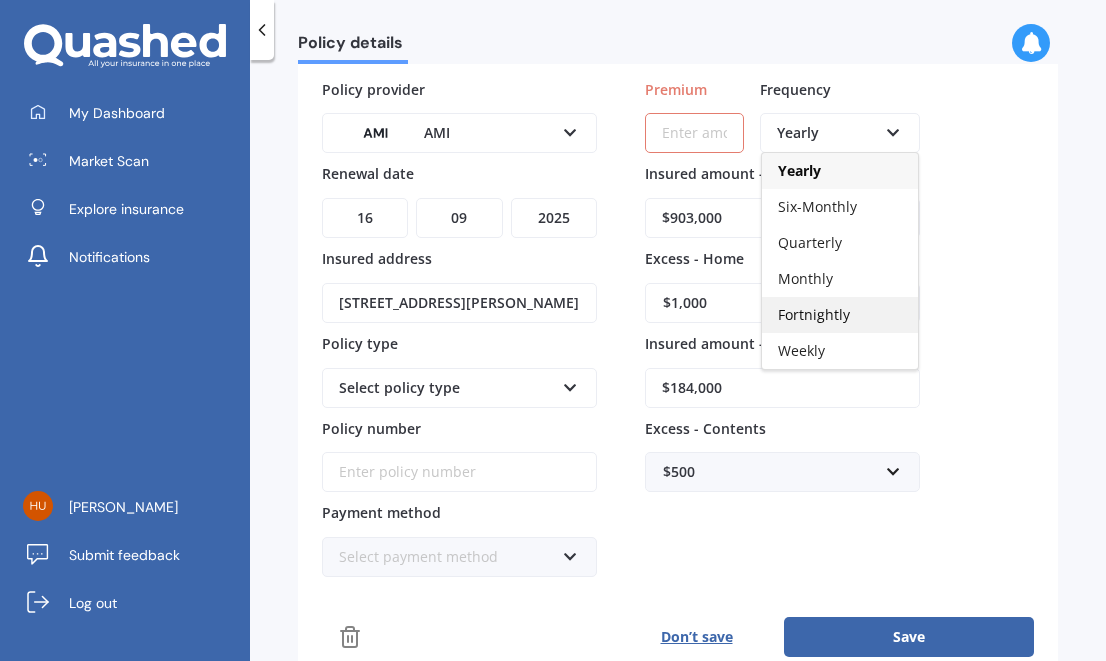 click on "Fortnightly" at bounding box center (814, 314) 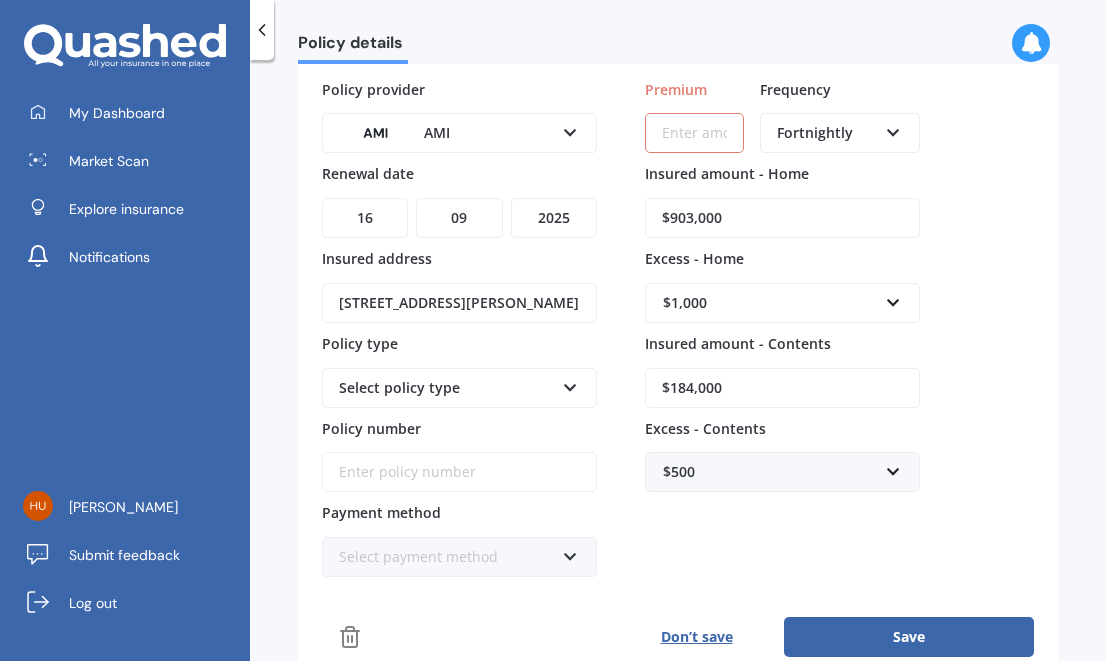 click on "Premium" at bounding box center [694, 133] 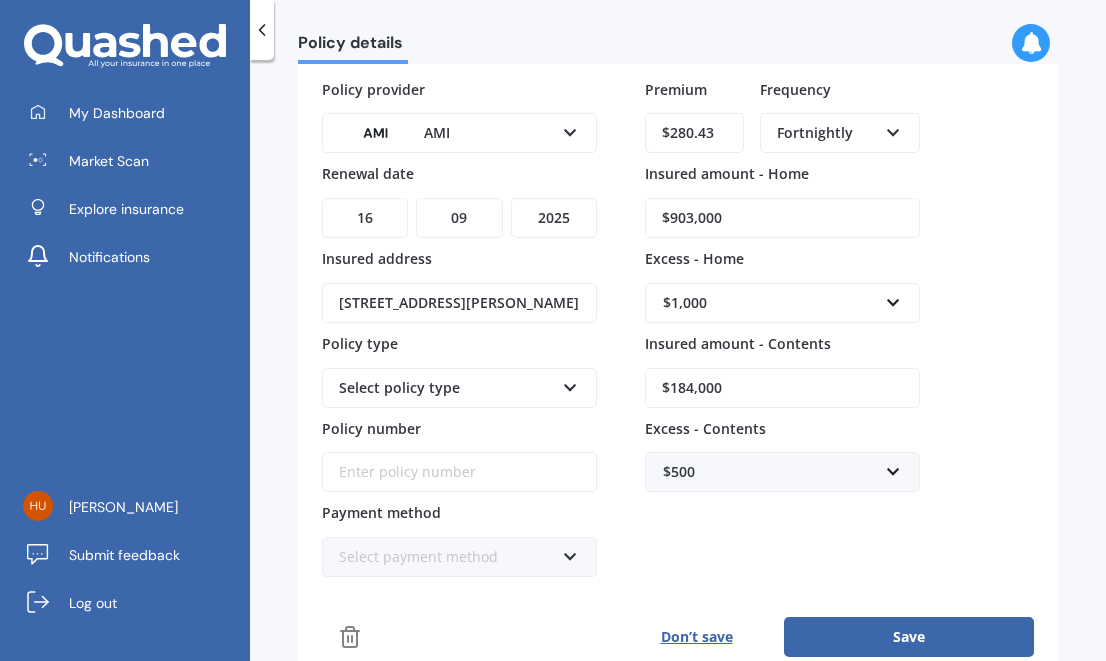click on "$1,000 $300 $400 $500 $750 $1,000 $2,000 $2,500" at bounding box center [782, 303] 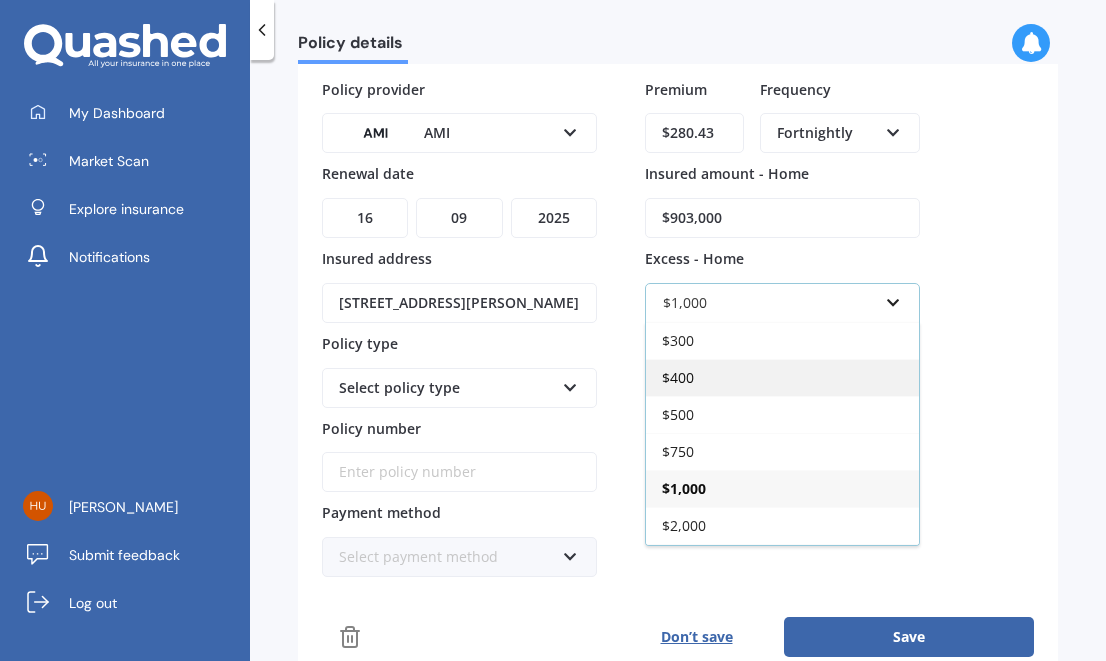 click on "$400" at bounding box center [782, 377] 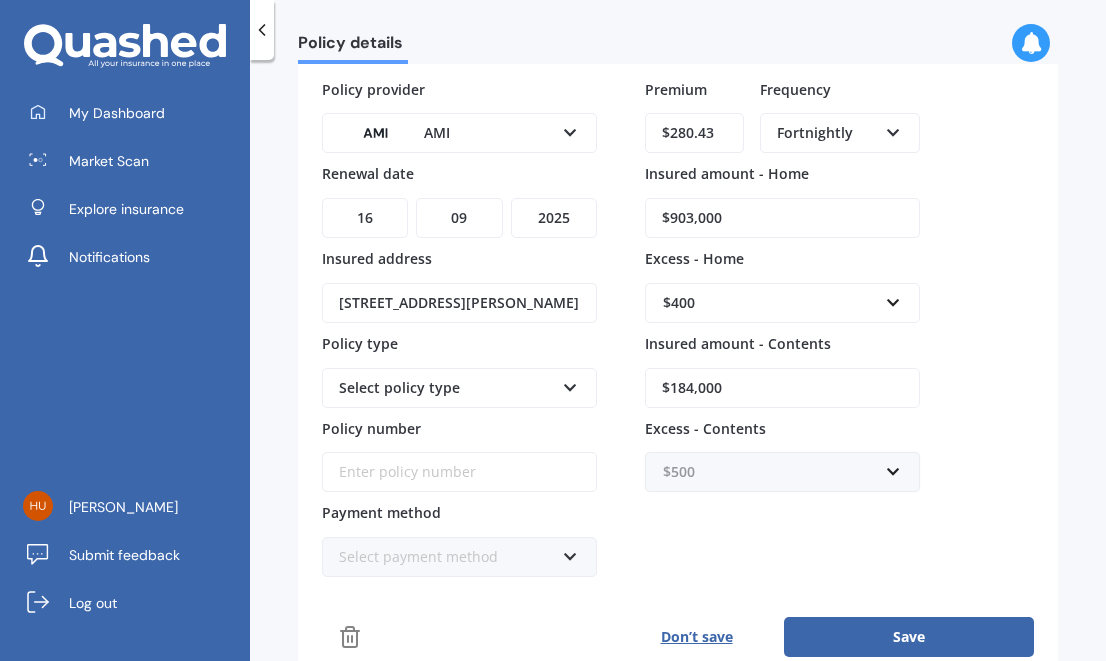 click at bounding box center [775, 472] 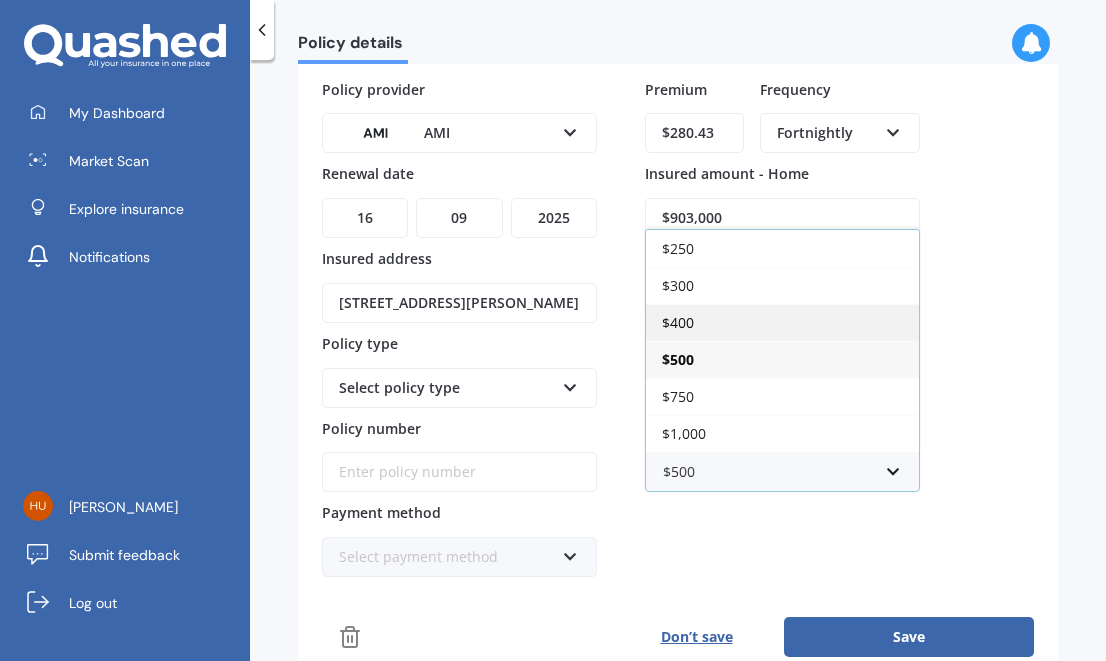 click on "$400" at bounding box center (782, 322) 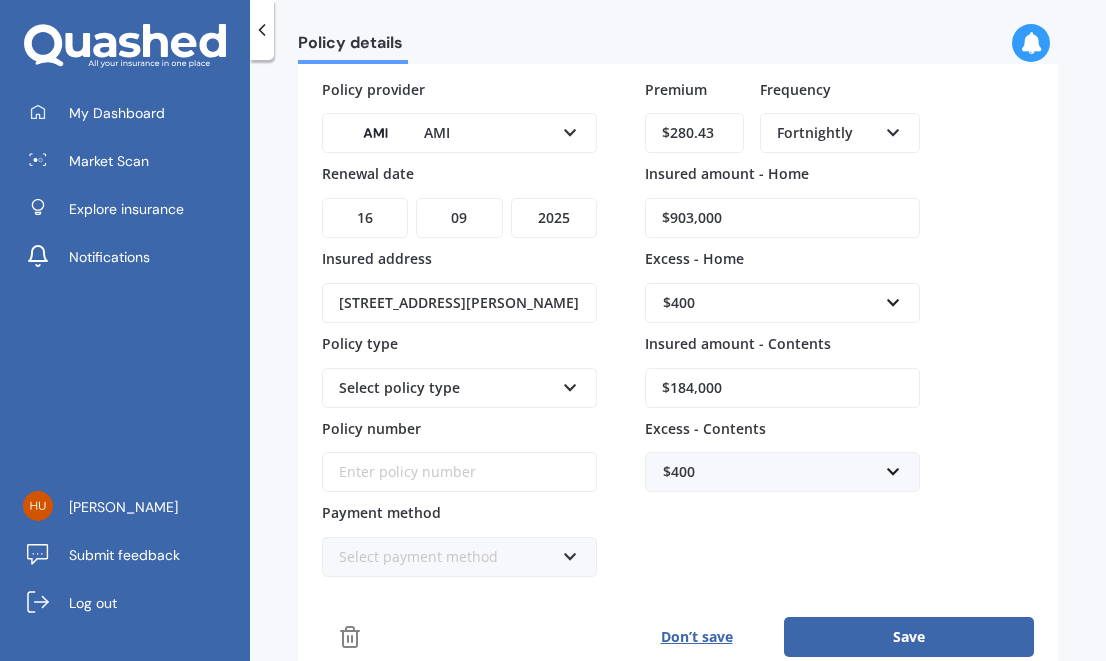 click on "Policy provider AMI AA AMI AMP ANZ ASB Ando BNZ Co-Operative Bank FMG Initio Kiwibank Lantern MAS NZI Other SBS State TSB Tower Trade Me Insurance Vero Westpac YOUI Renewal date DD 01 02 03 04 05 06 07 08 09 10 11 12 13 14 15 16 17 18 19 20 21 22 23 24 25 26 27 28 29 30 31 MM 01 02 03 04 05 06 07 08 09 10 11 12 YYYY 2027 2026 2025 2024 2023 2022 2021 2020 2019 2018 2017 2016 2015 2014 2013 2012 2011 2010 2009 2008 2007 2006 2005 2004 2003 2002 2001 2000 1999 1998 1997 1996 1995 1994 1993 1992 1991 1990 1989 1988 1987 1986 1985 1984 1983 1982 1981 1980 1979 1978 1977 1976 1975 1974 1973 1972 1971 1970 1969 1968 1967 1966 1965 1964 1963 1962 1961 1960 1959 1958 1957 1956 1955 1954 1953 1952 1951 1950 1949 1948 1947 1946 1945 1944 1943 1942 1941 1940 1939 1938 1937 1936 1935 1934 1933 1932 1931 1930 1929 1928 Insured address [STREET_ADDRESS][PERSON_NAME] Policy type Select policy type Multi-Policy House and Contents Policy number Payment method Select payment method Direct debit - bank account Online payment" at bounding box center [678, 328] 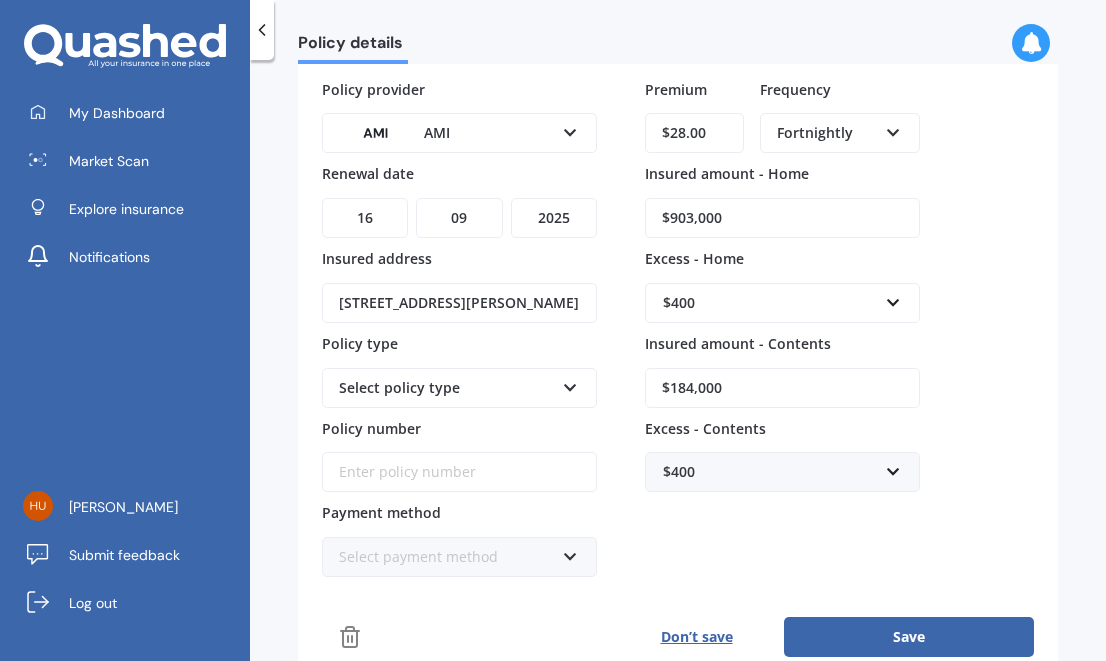 type on "$2.00" 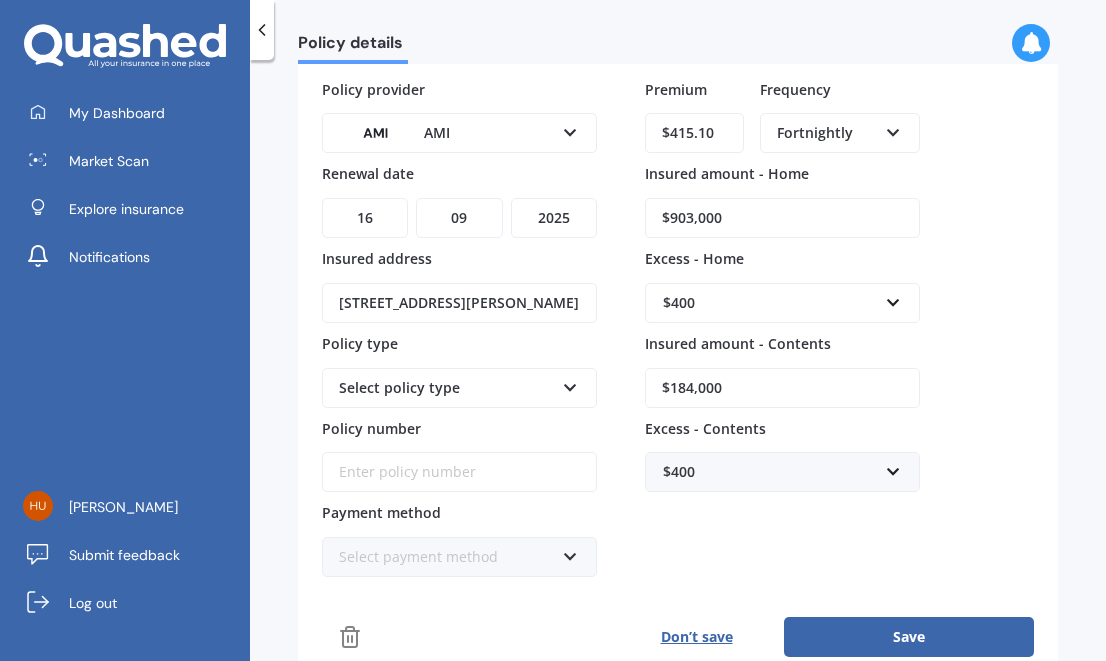 type on "$415.18" 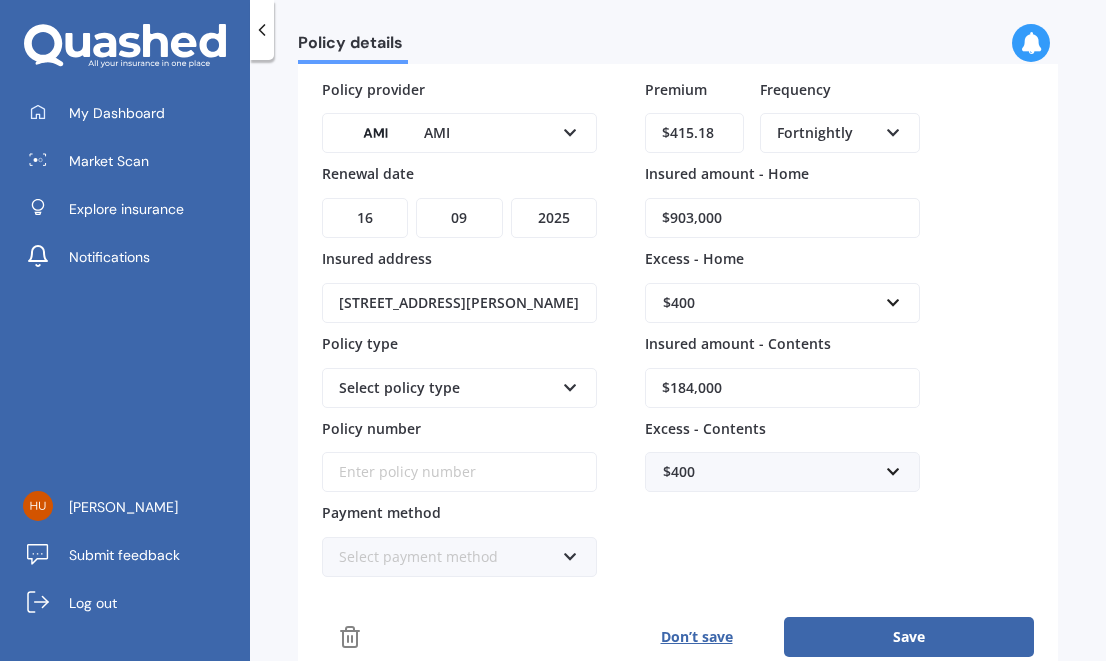 click at bounding box center (893, 129) 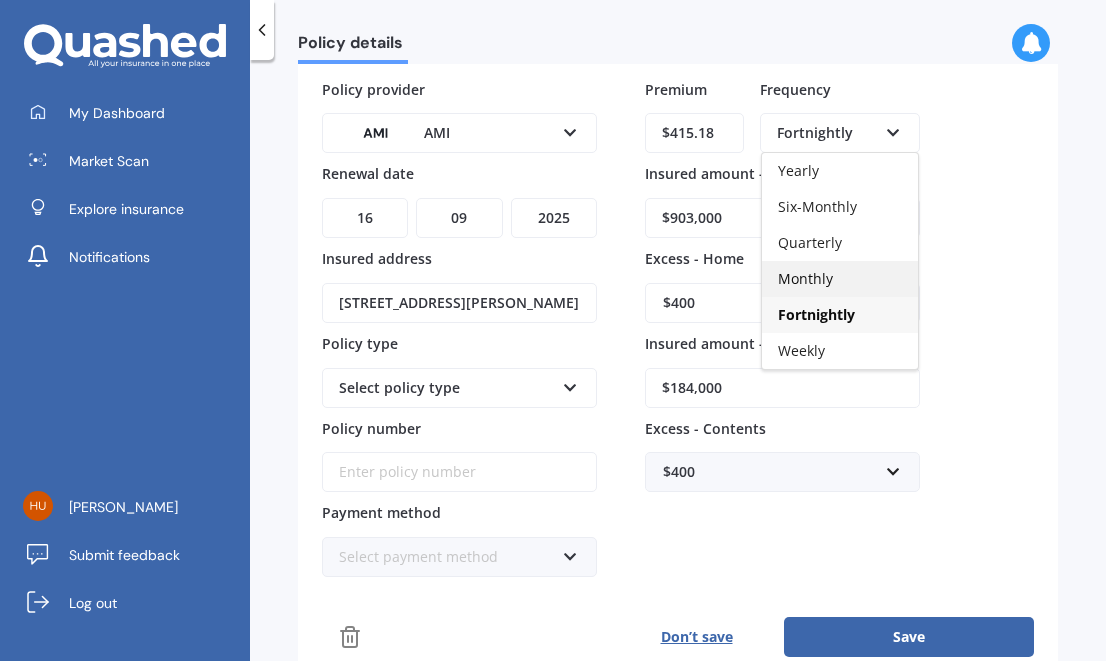 click on "Monthly" at bounding box center [840, 279] 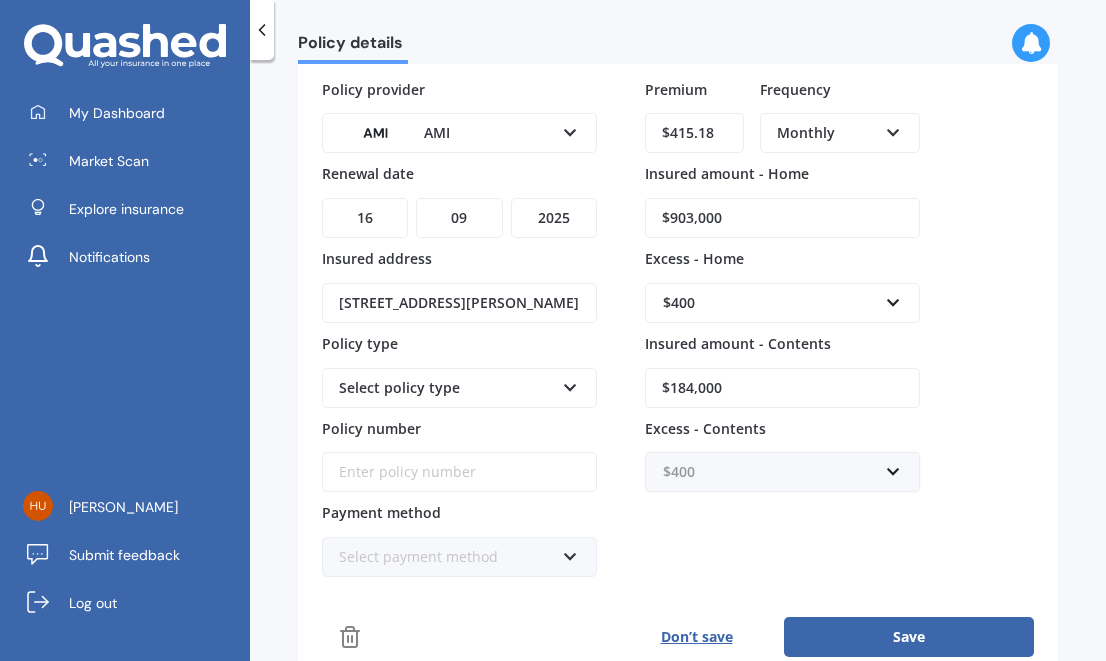 click at bounding box center [775, 472] 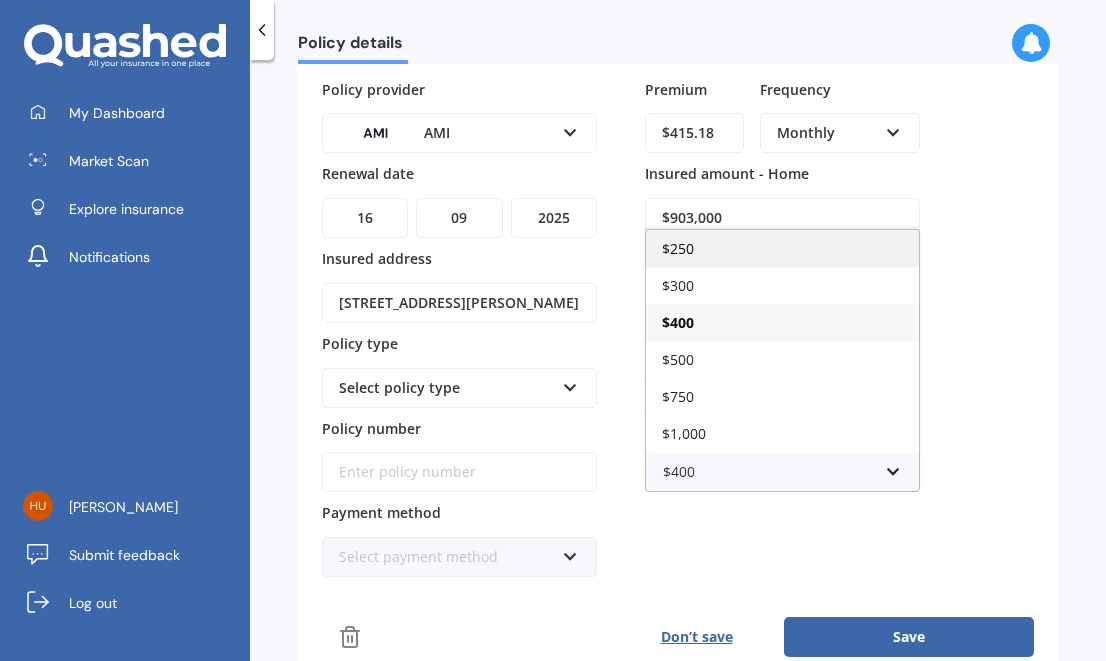 click on "$250" at bounding box center (782, 248) 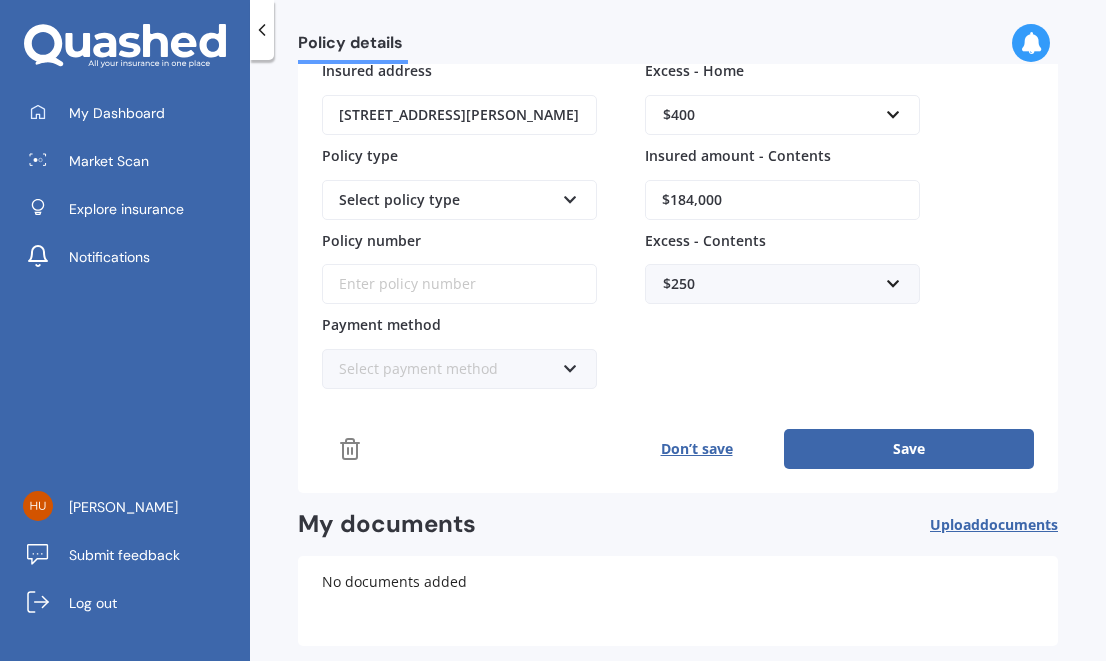 scroll, scrollTop: 304, scrollLeft: 0, axis: vertical 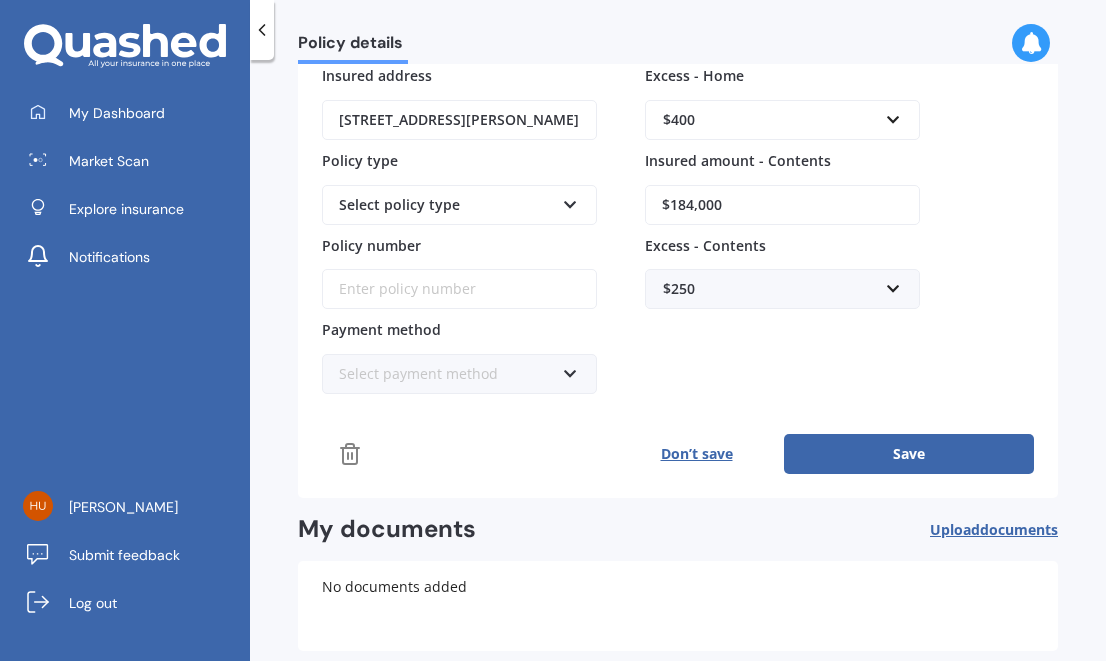 click on "Select policy type Multi-Policy House and Contents" at bounding box center [459, 205] 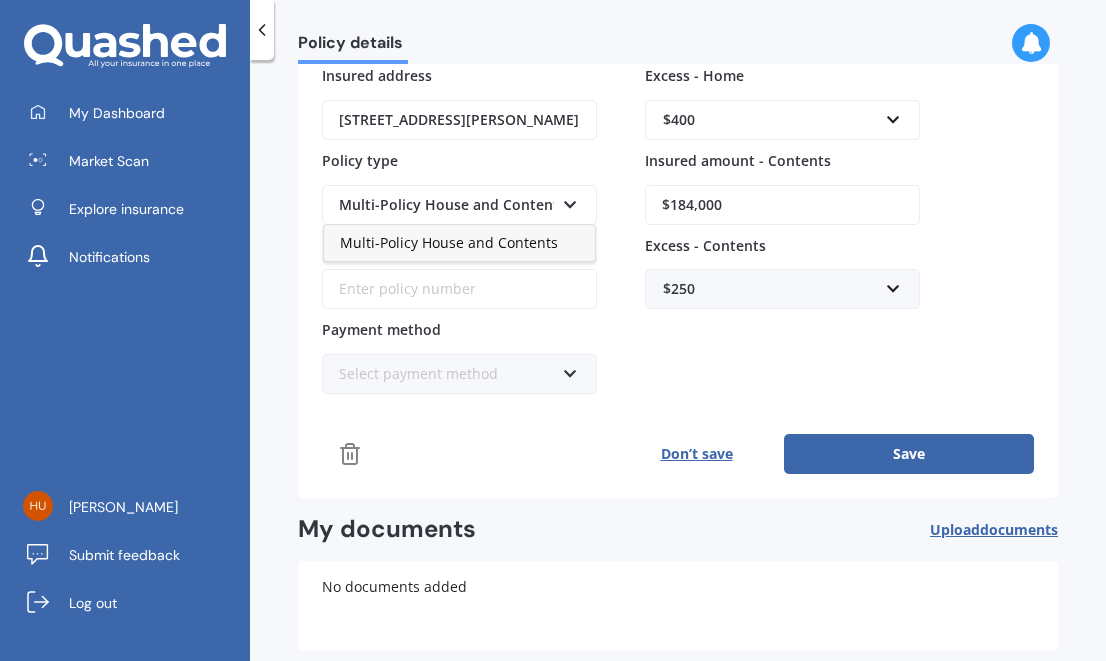click on "Multi-Policy House and Contents" at bounding box center (459, 243) 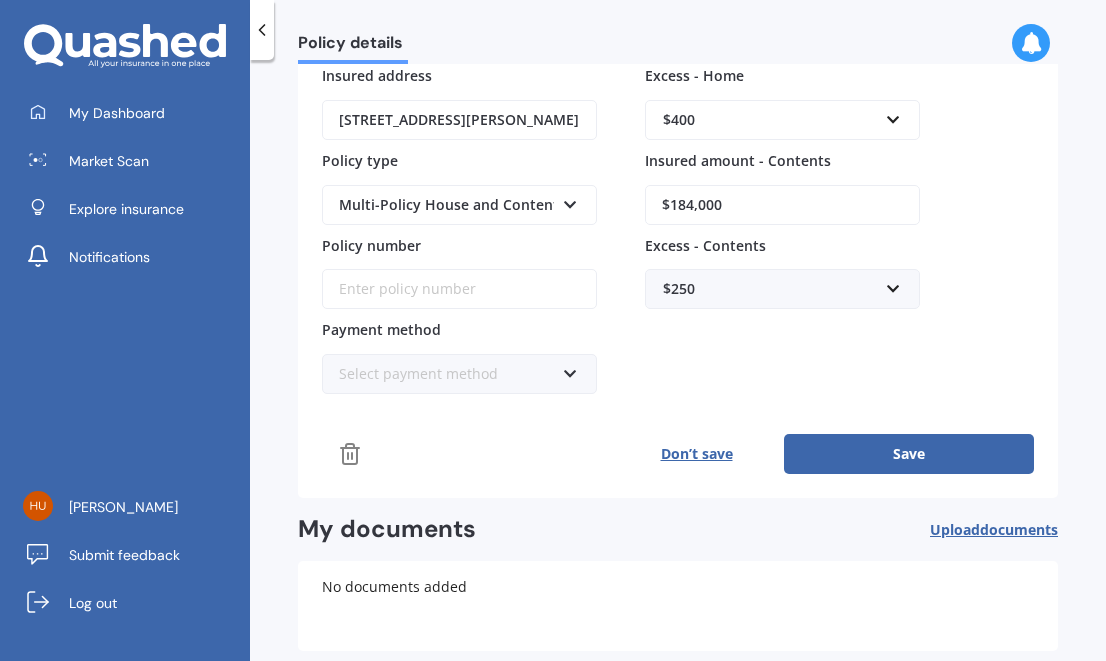 click on "Policy number" at bounding box center (459, 289) 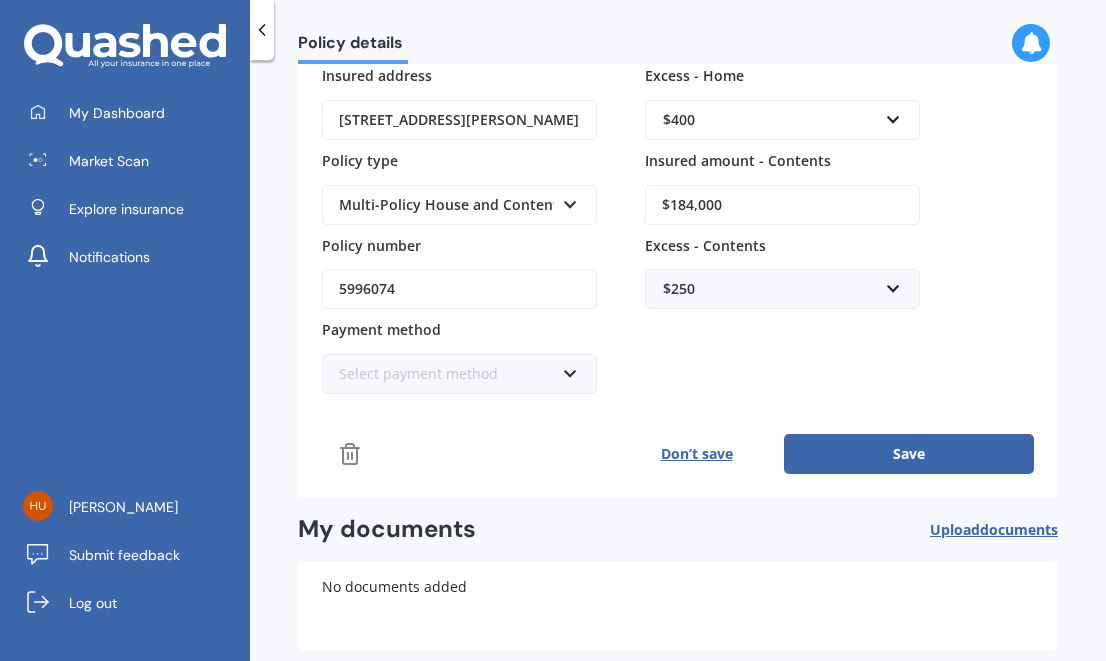 type on "5996074" 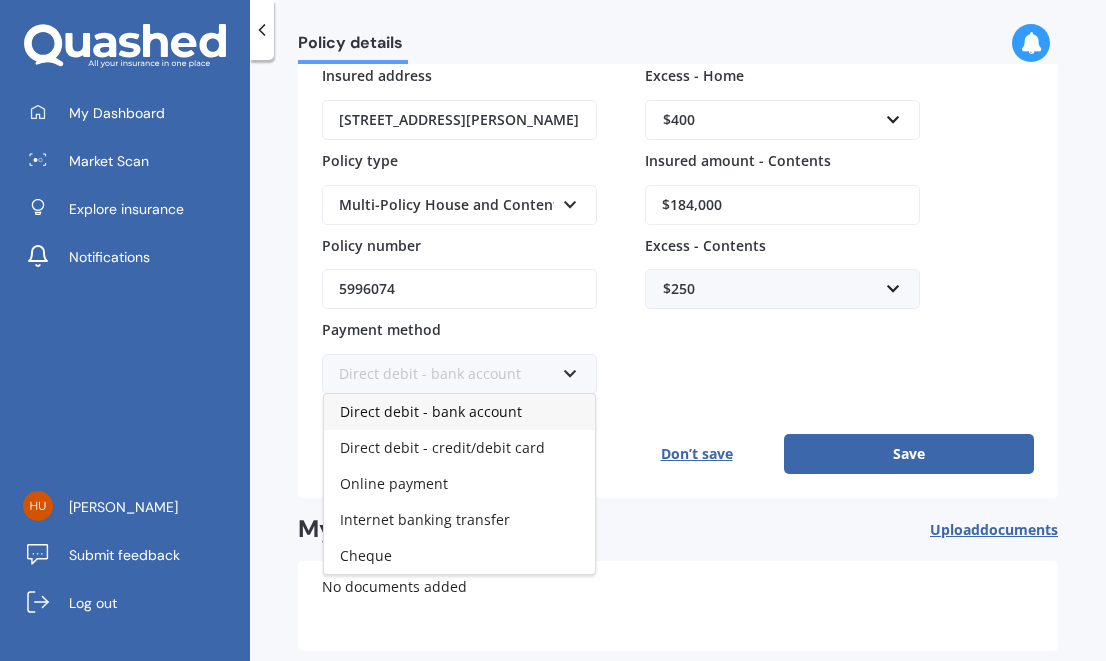 click on "Direct debit - bank account" at bounding box center [431, 411] 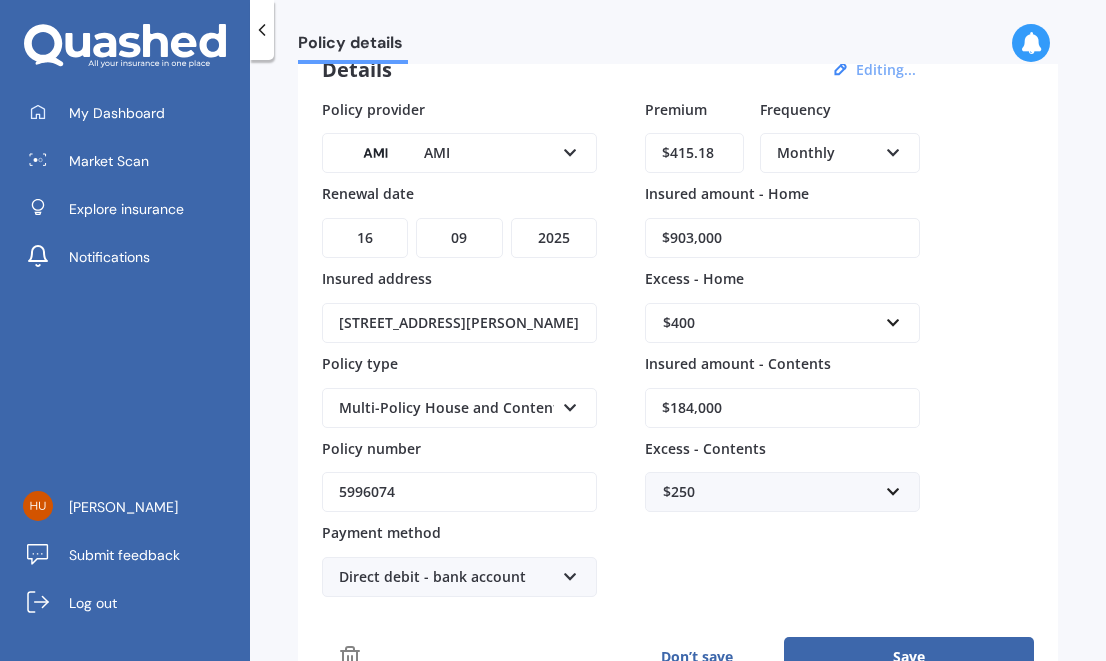 scroll, scrollTop: 0, scrollLeft: 0, axis: both 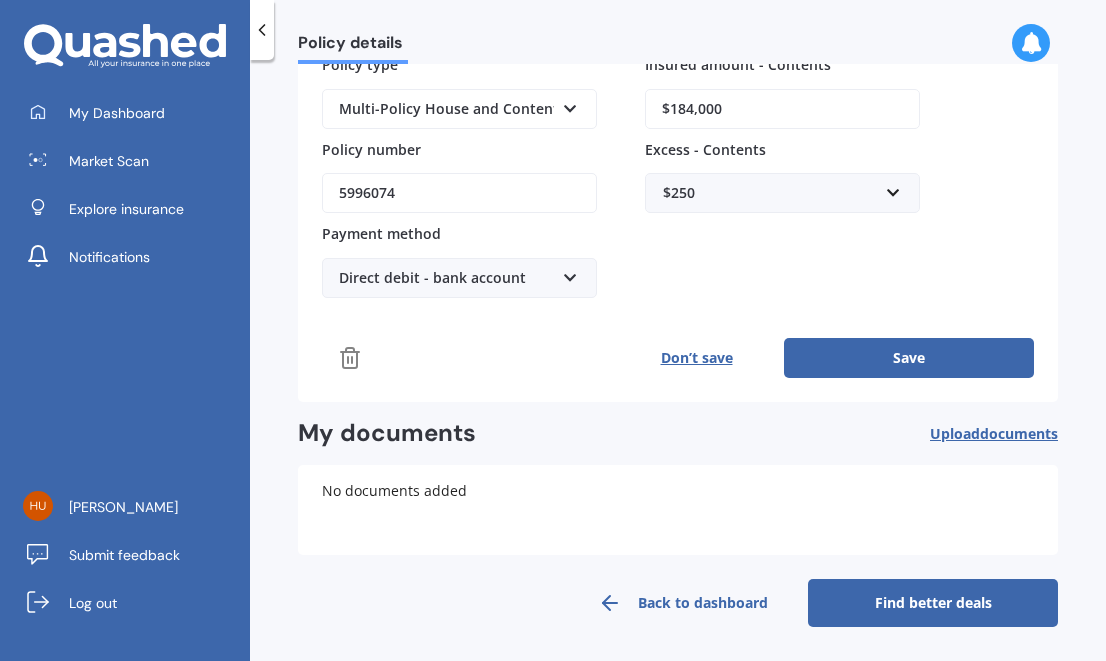 click on "Save" at bounding box center [909, 358] 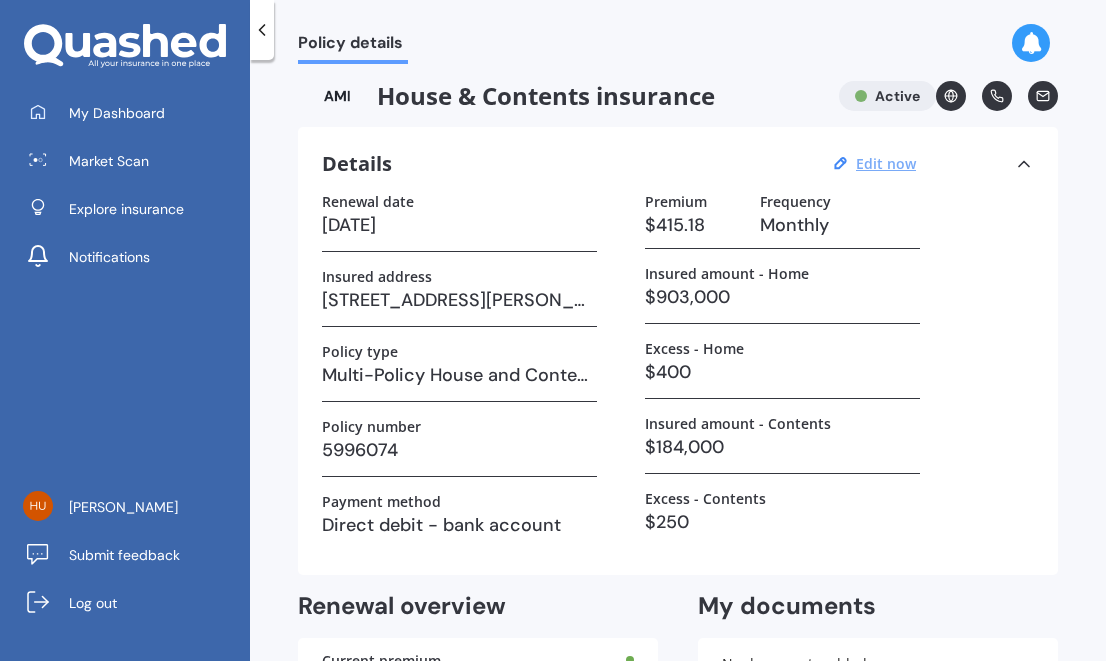 scroll, scrollTop: 3, scrollLeft: 0, axis: vertical 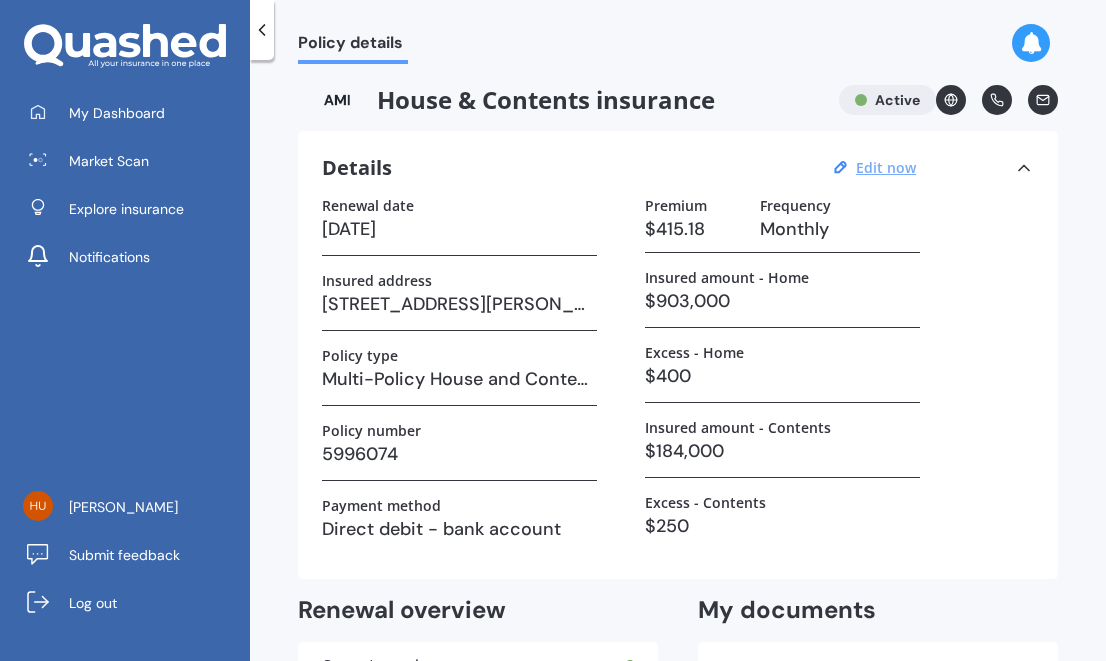 click on "Edit now" at bounding box center (886, 167) 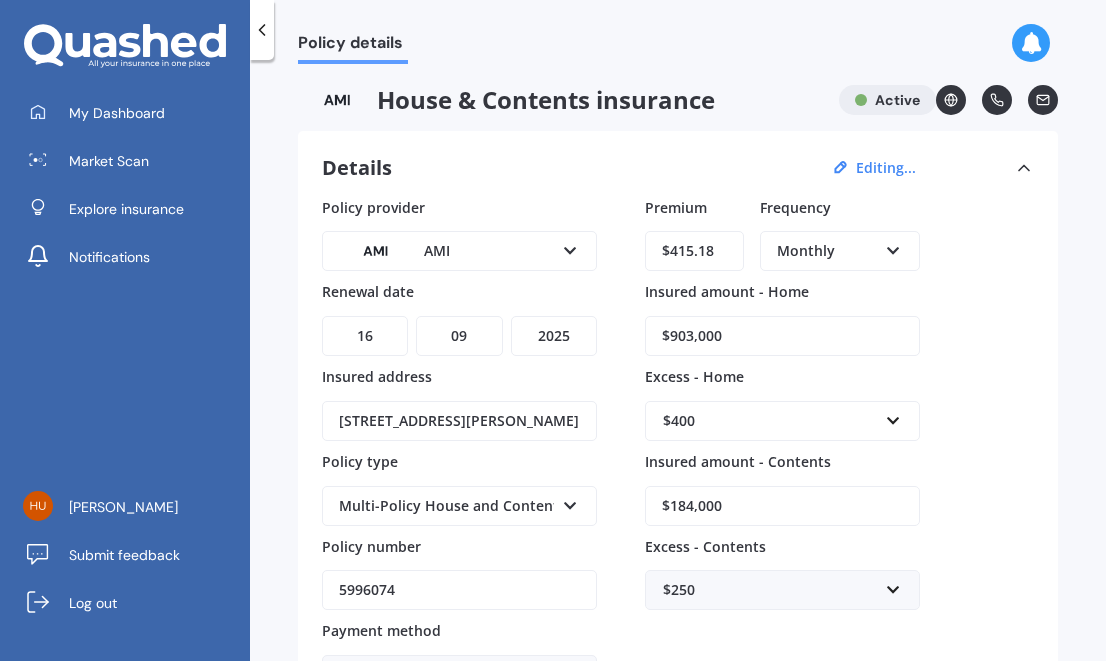 click on "$184,000" at bounding box center [782, 506] 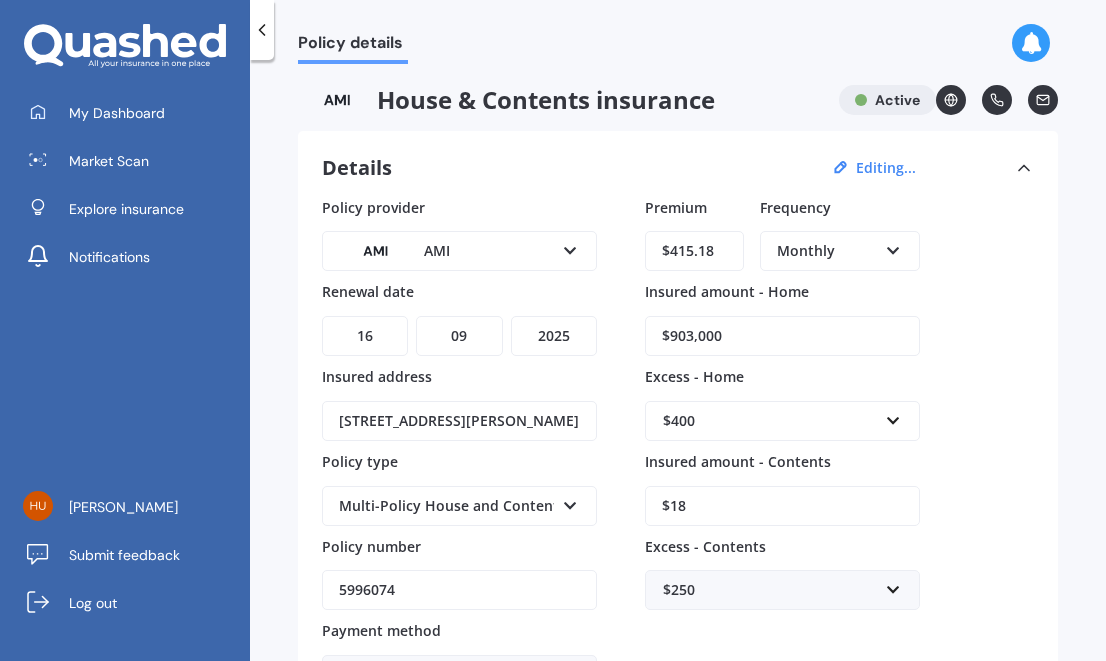 type on "$1" 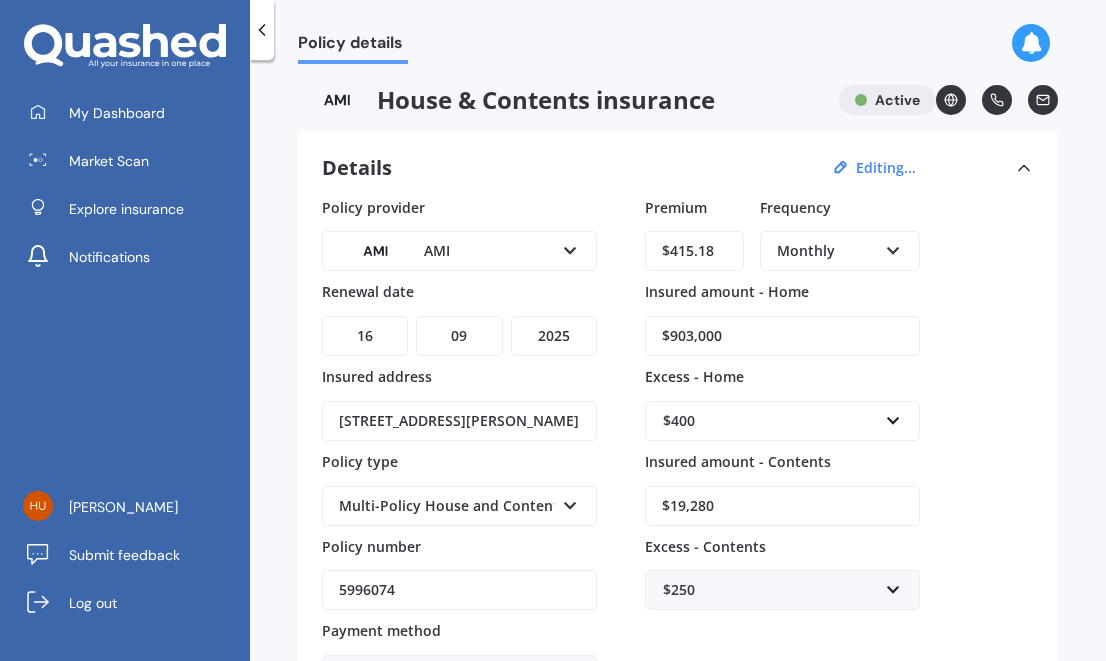 type on "$192,800" 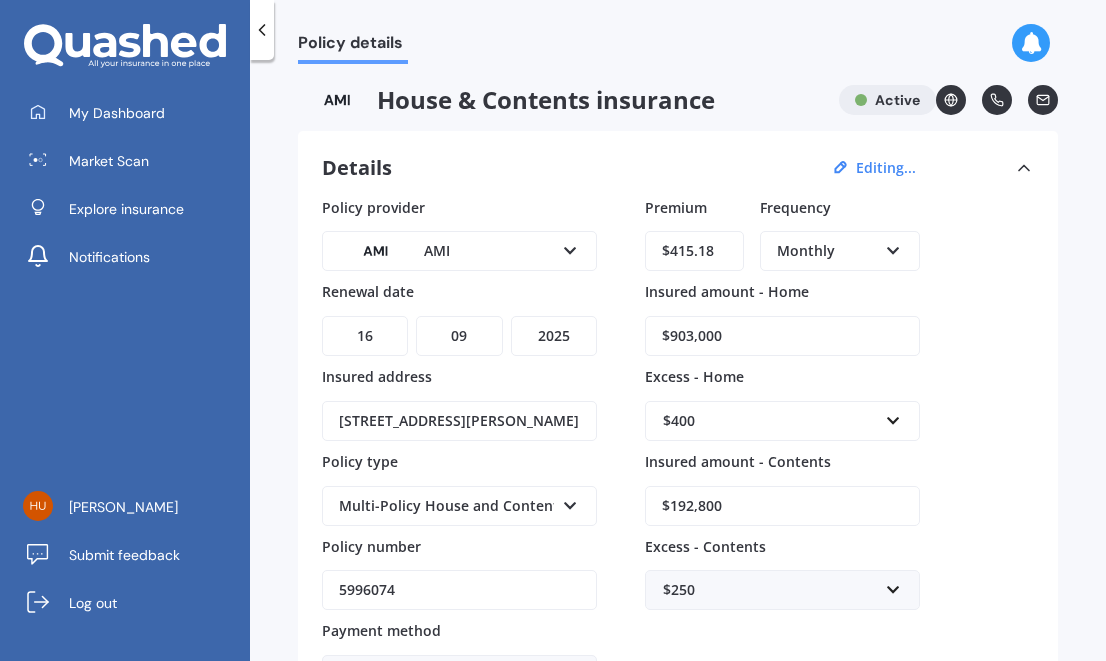 click on "Policy provider AMI AA AMI AMP ANZ ASB Ando BNZ Co-Operative Bank FMG Initio Kiwibank Lantern MAS NZI Other SBS State TSB Tower Trade Me Insurance Vero Westpac YOUI Renewal date DD 01 02 03 04 05 06 07 08 09 10 11 12 13 14 15 16 17 18 19 20 21 22 23 24 25 26 27 28 29 30 31 MM 01 02 03 04 05 06 07 08 09 10 11 12 YYYY 2027 2026 2025 2024 2023 2022 2021 2020 2019 2018 2017 2016 2015 2014 2013 2012 2011 2010 2009 2008 2007 2006 2005 2004 2003 2002 2001 2000 1999 1998 1997 1996 1995 1994 1993 1992 1991 1990 1989 1988 1987 1986 1985 1984 1983 1982 1981 1980 1979 1978 1977 1976 1975 1974 1973 1972 1971 1970 1969 1968 1967 1966 1965 1964 1963 1962 1961 1960 1959 1958 1957 1956 1955 1954 1953 1952 1951 1950 1949 1948 1947 1946 1945 1944 1943 1942 1941 1940 1939 1938 1937 1936 1935 1934 1933 1932 1931 1930 1929 1928 Insured address [STREET_ADDRESS][PERSON_NAME] Policy type Multi-Policy House and Contents Multi-Policy House and Contents Policy number 5996074 Payment method Direct debit - bank account Online payment" at bounding box center [678, 446] 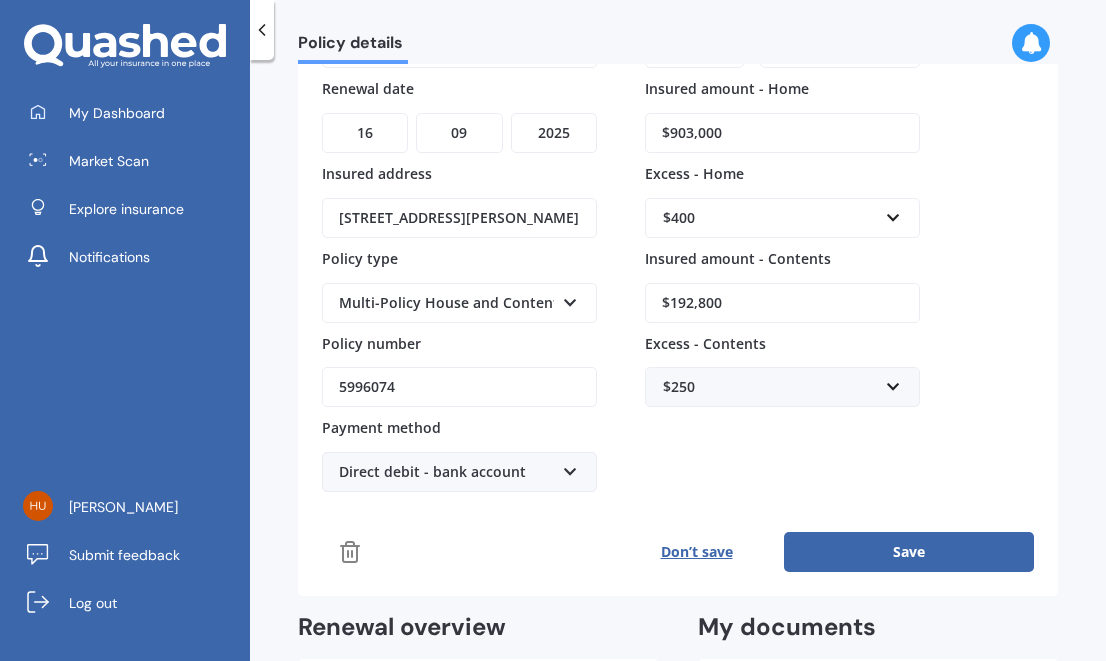 scroll, scrollTop: 246, scrollLeft: 0, axis: vertical 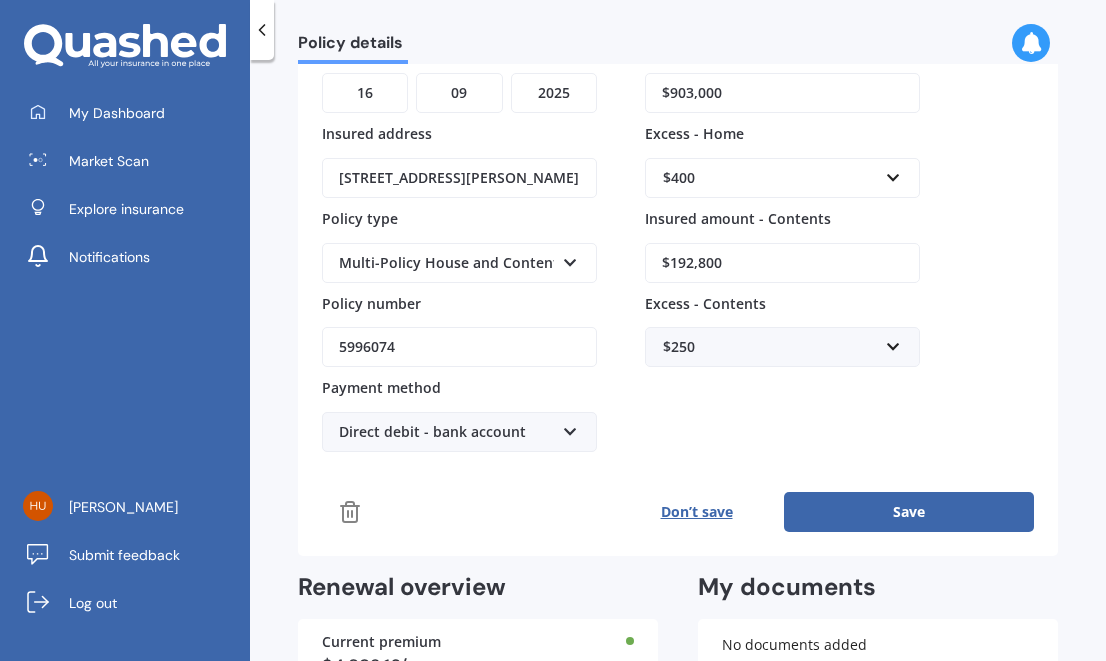 click on "Policy provider AMI AA AMI AMP ANZ ASB Ando BNZ Co-Operative Bank FMG Initio Kiwibank Lantern MAS NZI Other SBS State TSB Tower Trade Me Insurance Vero Westpac YOUI Renewal date DD 01 02 03 04 05 06 07 08 09 10 11 12 13 14 15 16 17 18 19 20 21 22 23 24 25 26 27 28 29 30 31 MM 01 02 03 04 05 06 07 08 09 10 11 12 YYYY 2027 2026 2025 2024 2023 2022 2021 2020 2019 2018 2017 2016 2015 2014 2013 2012 2011 2010 2009 2008 2007 2006 2005 2004 2003 2002 2001 2000 1999 1998 1997 1996 1995 1994 1993 1992 1991 1990 1989 1988 1987 1986 1985 1984 1983 1982 1981 1980 1979 1978 1977 1976 1975 1974 1973 1972 1971 1970 1969 1968 1967 1966 1965 1964 1963 1962 1961 1960 1959 1958 1957 1956 1955 1954 1953 1952 1951 1950 1949 1948 1947 1946 1945 1944 1943 1942 1941 1940 1939 1938 1937 1936 1935 1934 1933 1932 1931 1930 1929 1928 Insured address [STREET_ADDRESS][PERSON_NAME] Policy type Multi-Policy House and Contents Multi-Policy House and Contents Policy number 5996074 Payment method Direct debit - bank account Online payment" at bounding box center [678, 243] 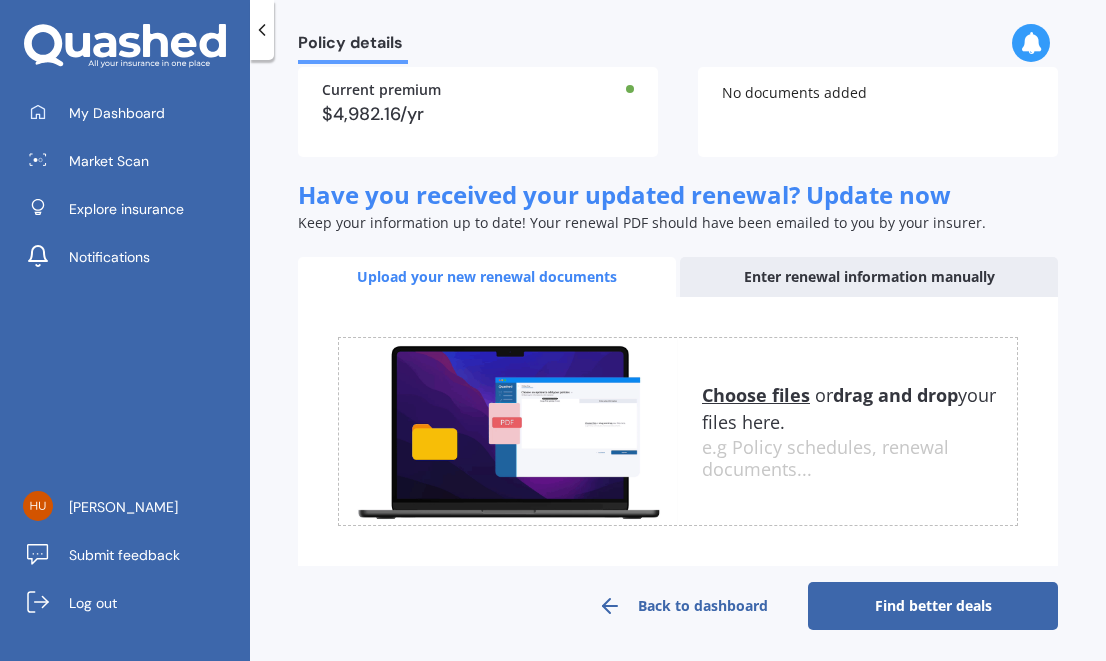 scroll, scrollTop: 577, scrollLeft: 0, axis: vertical 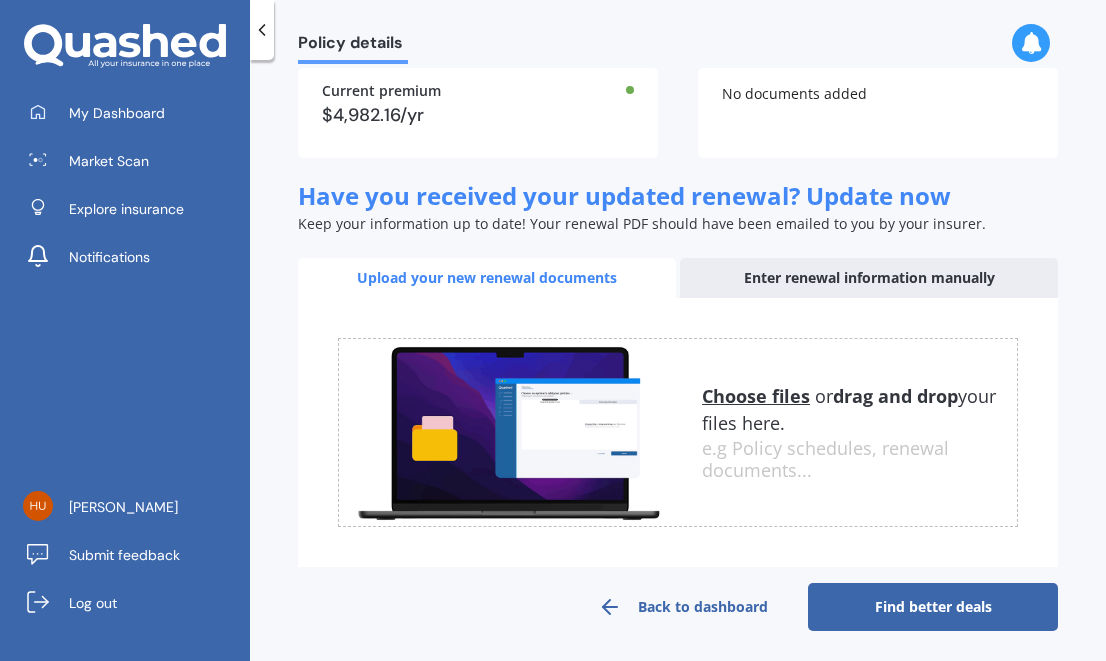 click on "Find better deals" at bounding box center (933, 607) 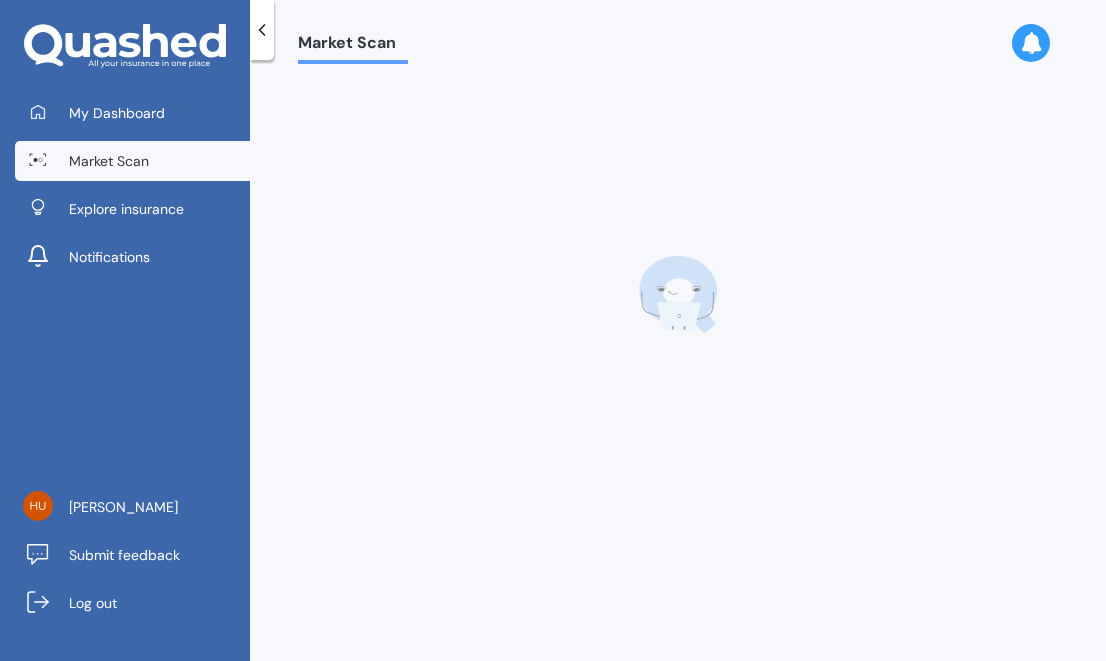 scroll, scrollTop: 0, scrollLeft: 0, axis: both 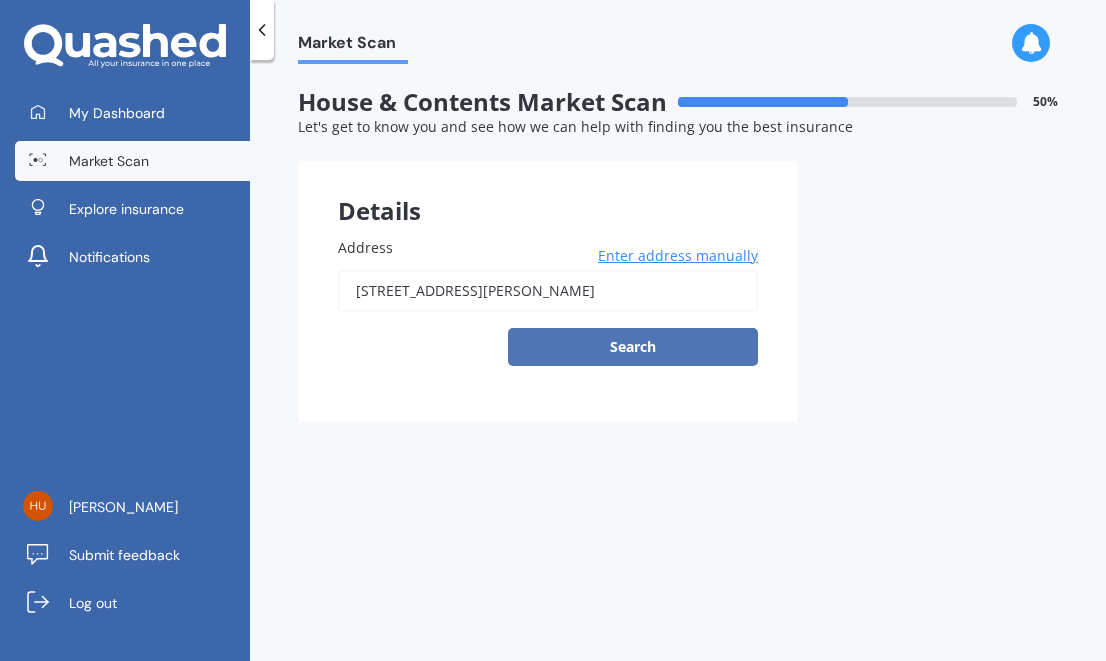 click on "Search" at bounding box center (633, 347) 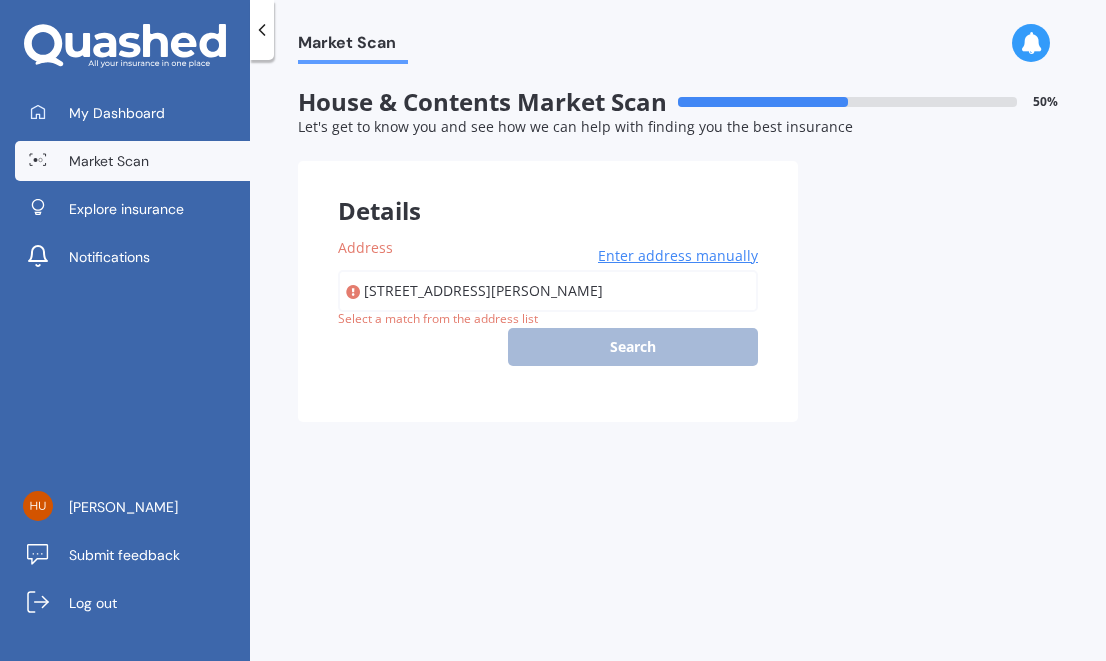type on "[STREET_ADDRESS][PERSON_NAME]" 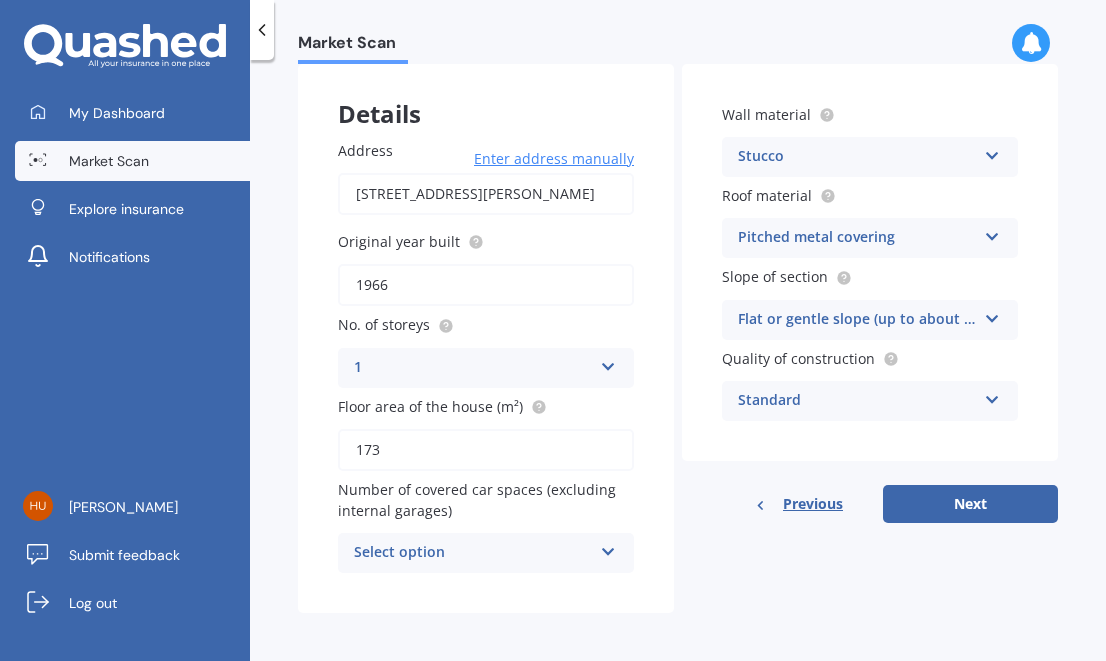 scroll, scrollTop: 96, scrollLeft: 0, axis: vertical 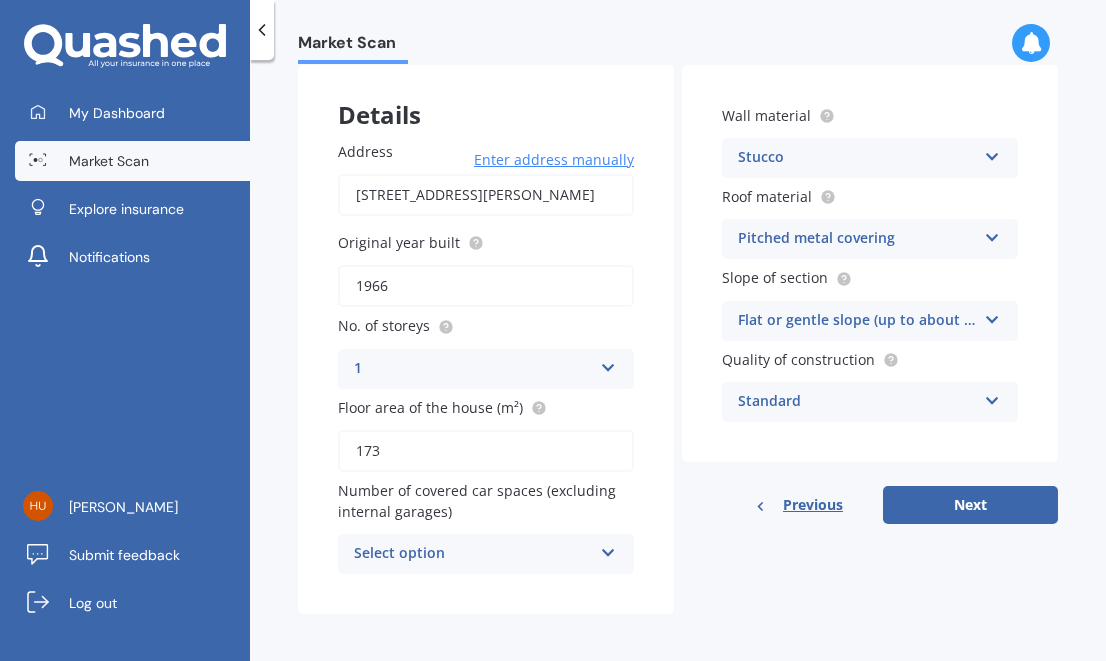 click at bounding box center (608, 549) 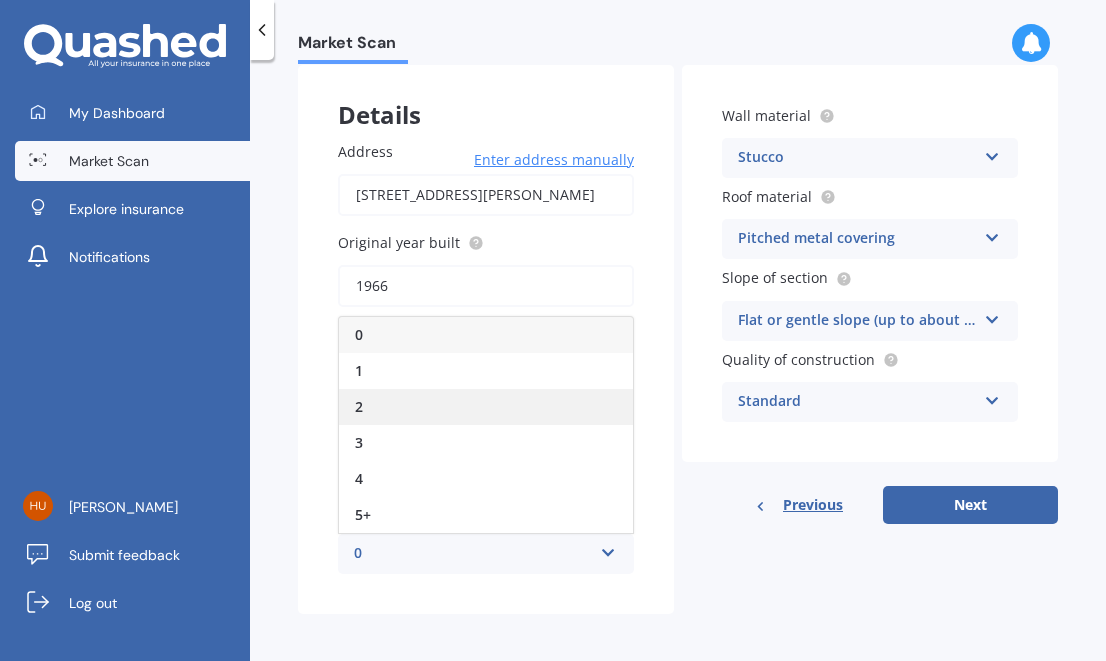 click on "2" at bounding box center (486, 407) 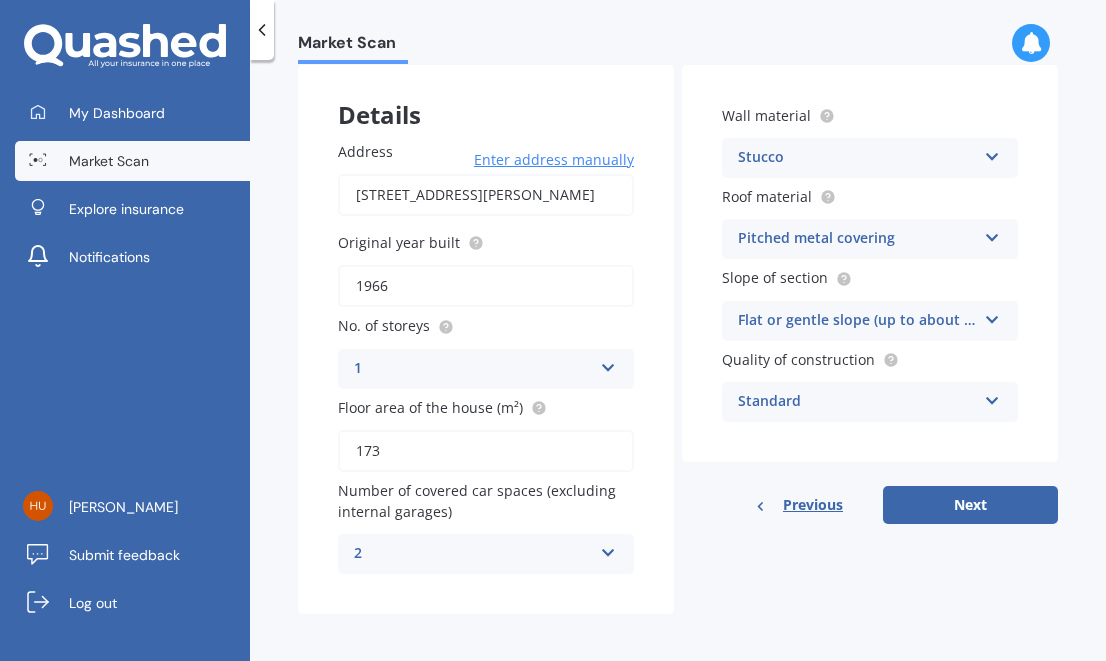 scroll, scrollTop: 0, scrollLeft: 0, axis: both 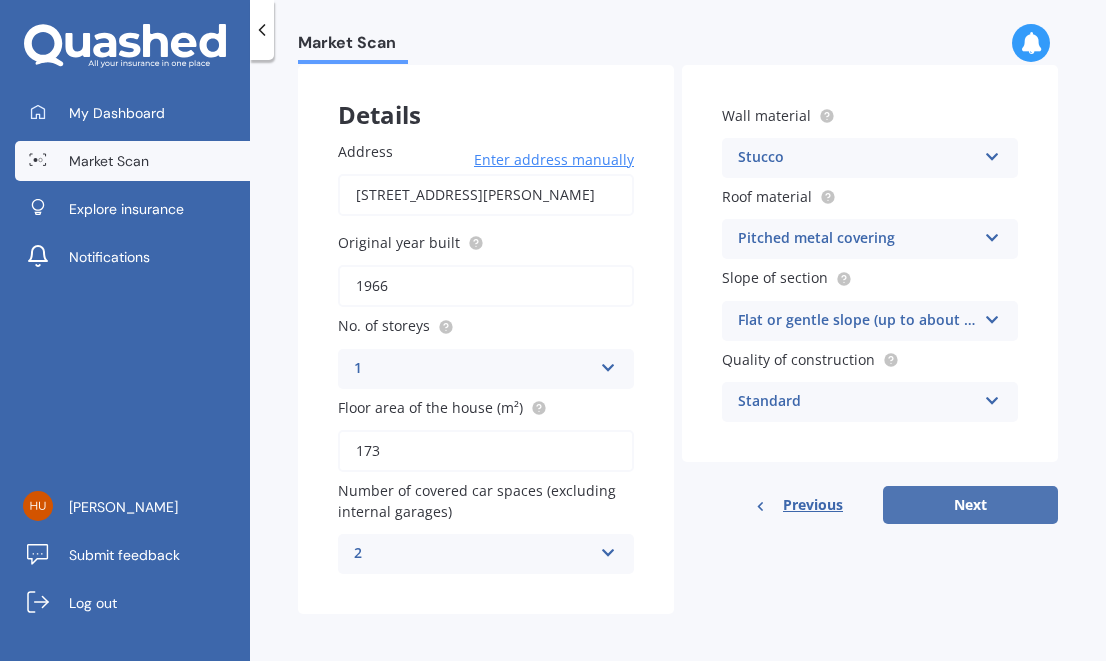 click on "Next" at bounding box center [970, 505] 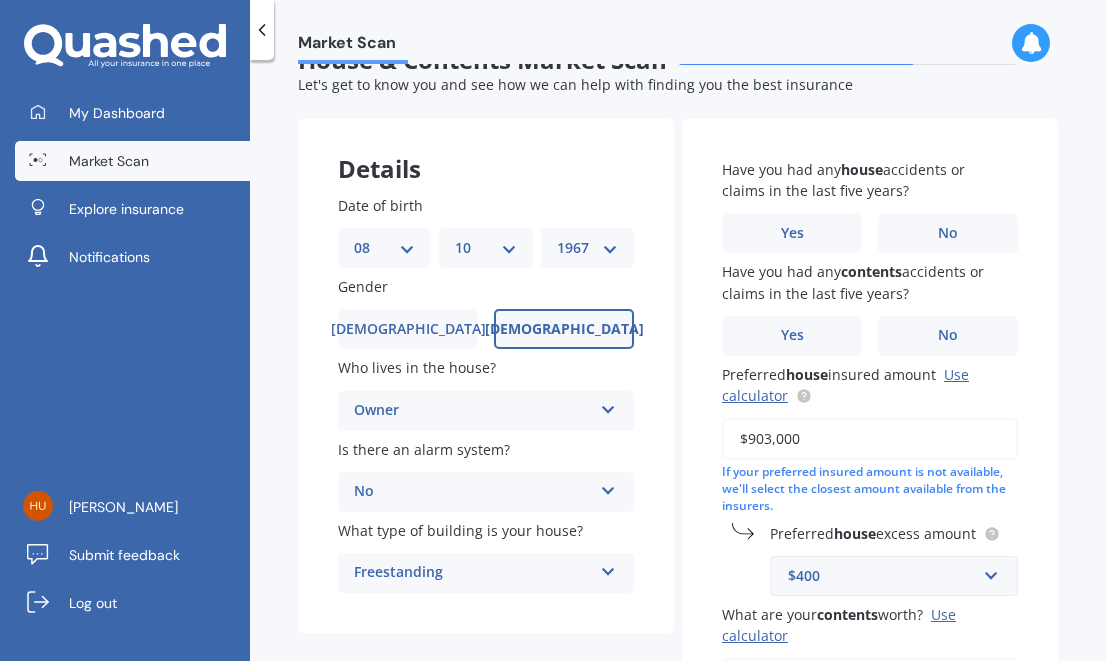 scroll, scrollTop: 14, scrollLeft: 0, axis: vertical 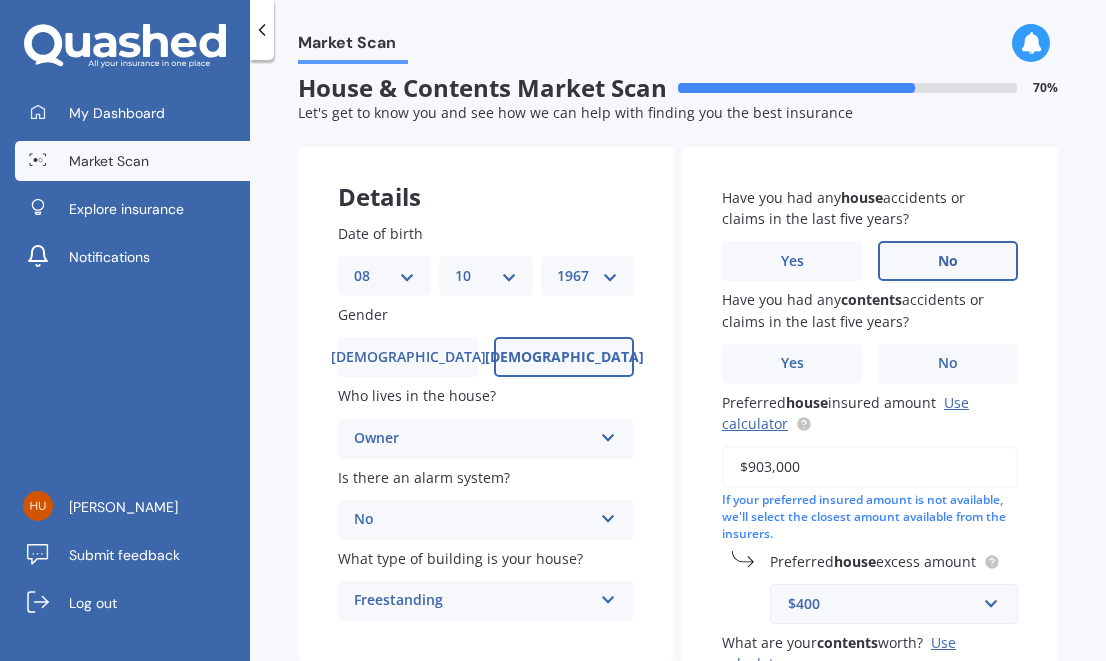 click on "No" at bounding box center (948, 261) 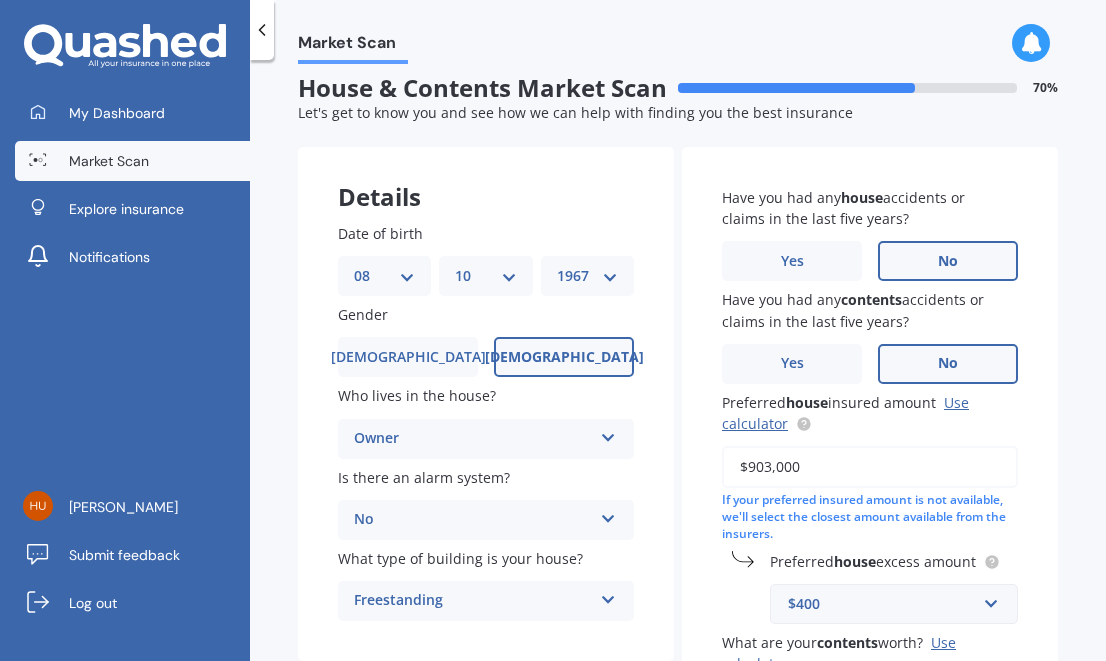 click on "No" at bounding box center [948, 364] 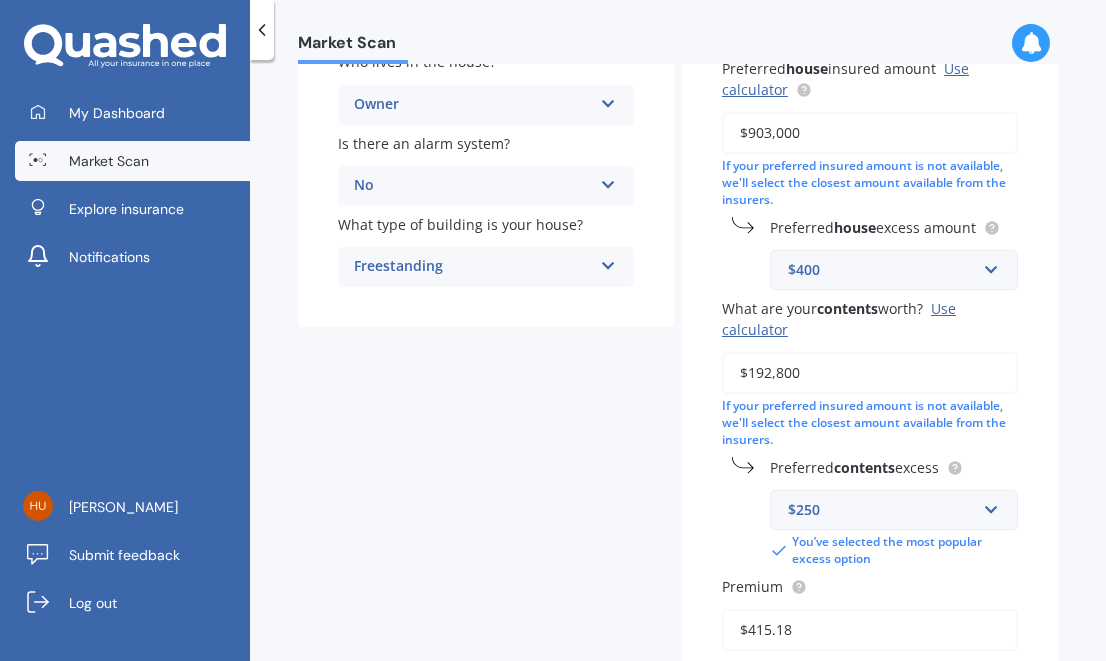 scroll, scrollTop: 343, scrollLeft: 0, axis: vertical 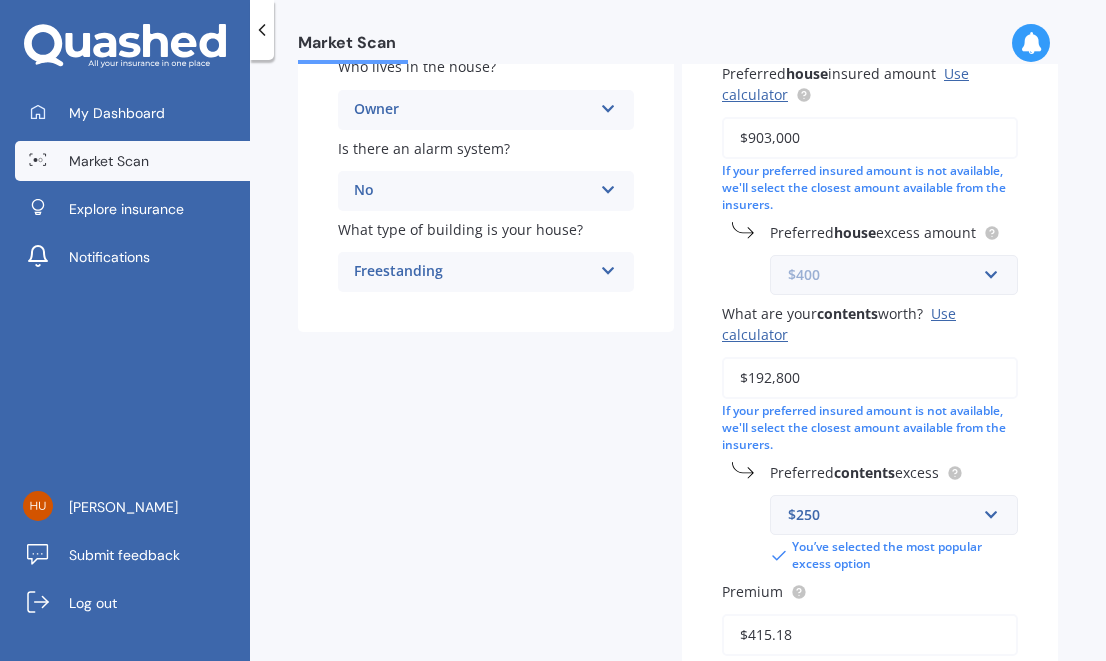 click at bounding box center (887, 275) 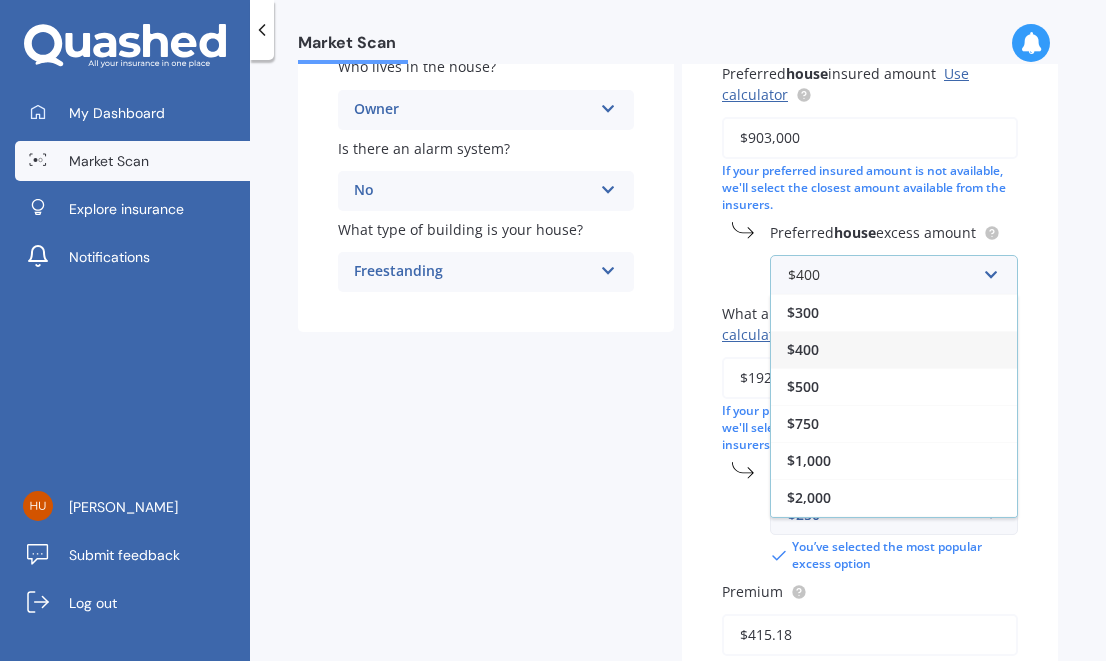 click on "$400" at bounding box center [894, 349] 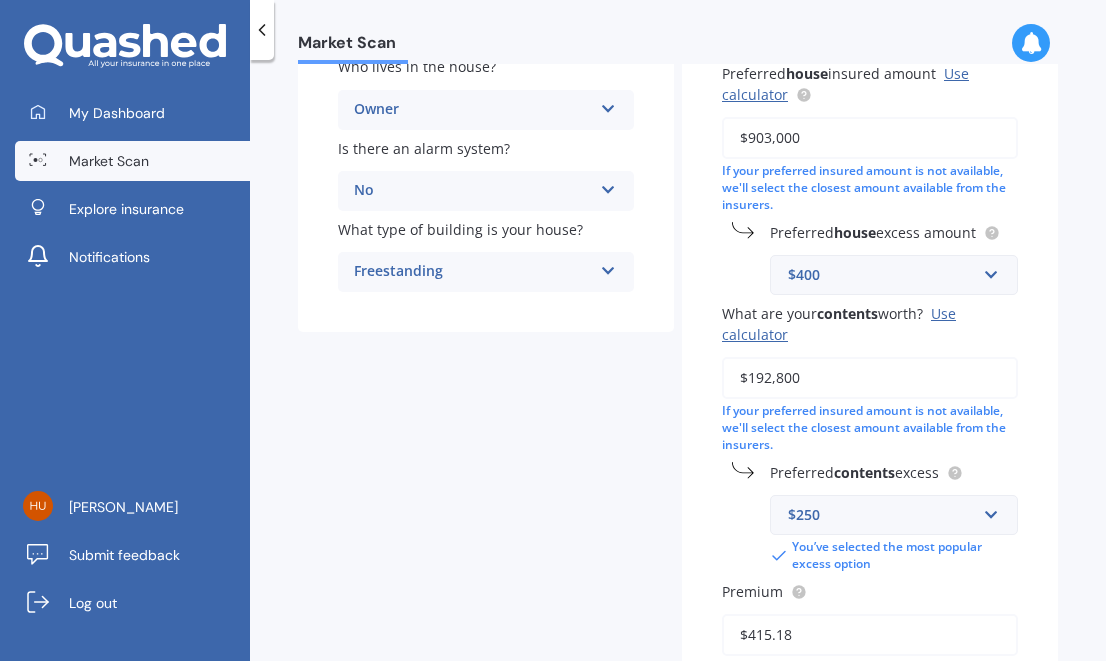 click on "Details Date of birth DD 01 02 03 04 05 06 07 08 09 10 11 12 13 14 15 16 17 18 19 20 21 22 23 24 25 26 27 28 29 30 31 MM 01 02 03 04 05 06 07 08 09 10 11 12 YYYY 2009 2008 2007 2006 2005 2004 2003 2002 2001 2000 1999 1998 1997 1996 1995 1994 1993 1992 1991 1990 1989 1988 1987 1986 1985 1984 1983 1982 1981 1980 1979 1978 1977 1976 1975 1974 1973 1972 1971 1970 1969 1968 1967 1966 1965 1964 1963 1962 1961 1960 1959 1958 1957 1956 1955 1954 1953 1952 1951 1950 1949 1948 1947 1946 1945 1944 1943 1942 1941 1940 1939 1938 1937 1936 1935 1934 1933 1932 1931 1930 1929 1928 1927 1926 1925 1924 1923 1922 1921 1920 1919 1918 1917 1916 1915 1914 1913 1912 1911 1910 Gender [DEMOGRAPHIC_DATA] [DEMOGRAPHIC_DATA] Who lives in the house? Owner Owner Owner + Boarder Is there an alarm system? No Yes, monitored Yes, not monitored No What type of building is your house? Freestanding Freestanding Multi-unit (in a block of 6 or less) Multi-unit (in a block of 7-10) Have you had any  house  accidents or claims in the last five years? Yes No Have you had any" at bounding box center [678, 369] 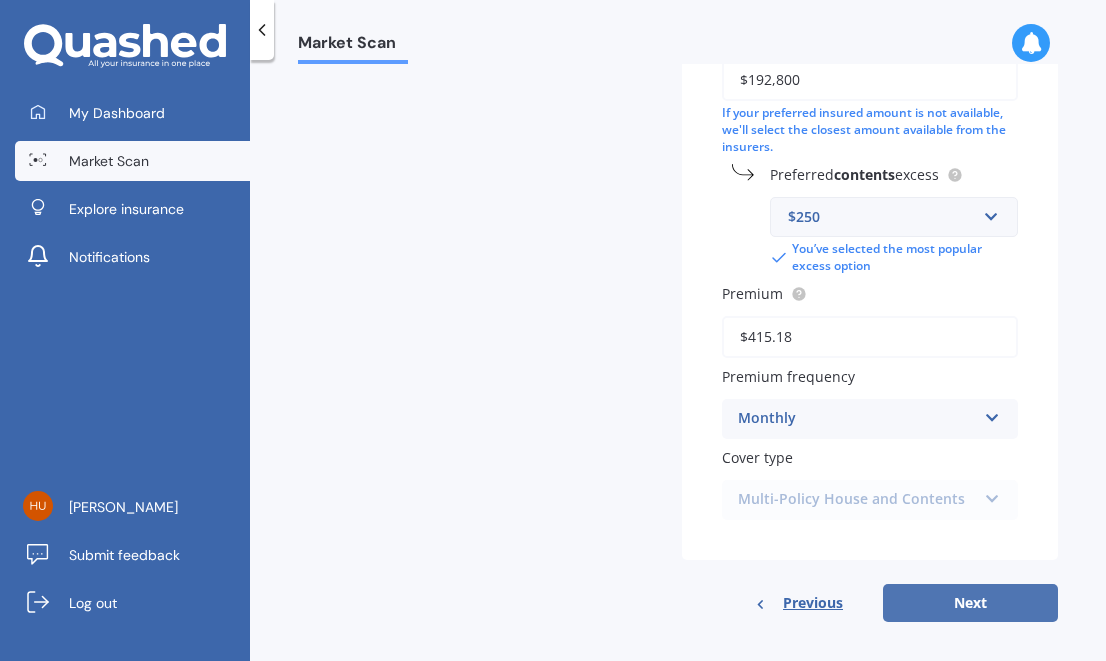 scroll, scrollTop: 640, scrollLeft: 0, axis: vertical 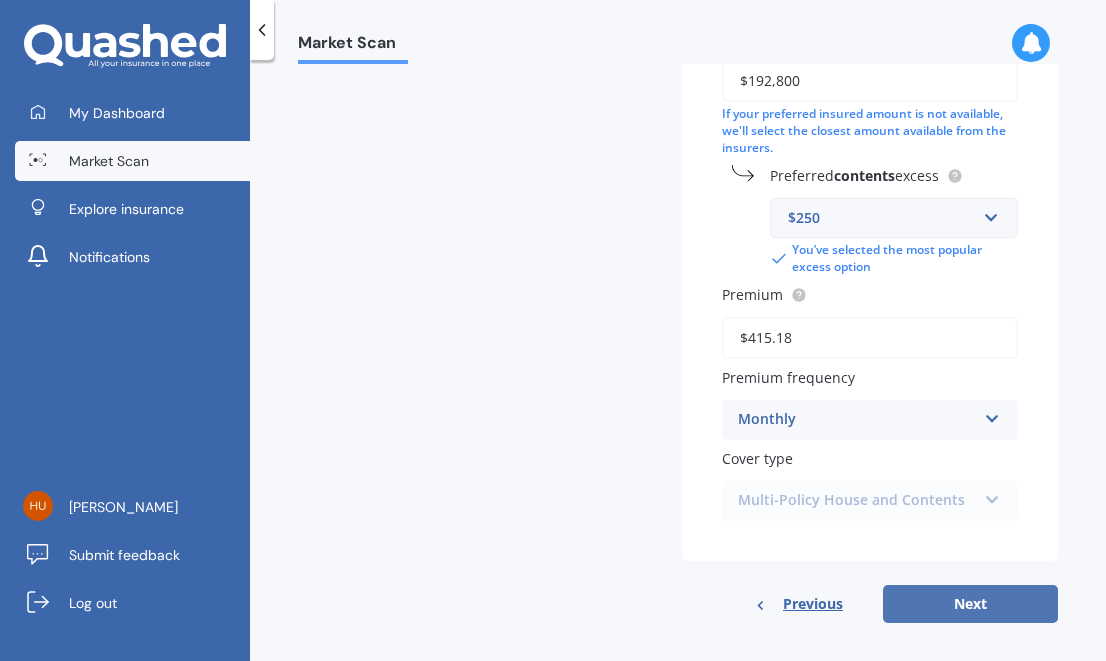 click on "Next" at bounding box center [970, 604] 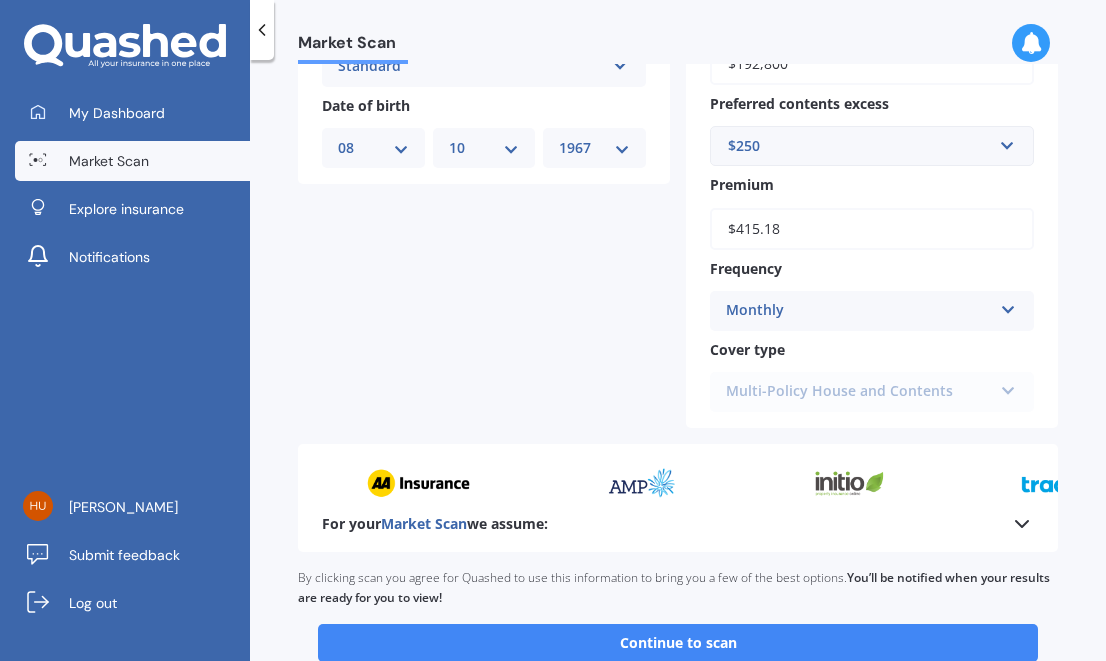 scroll, scrollTop: 845, scrollLeft: 0, axis: vertical 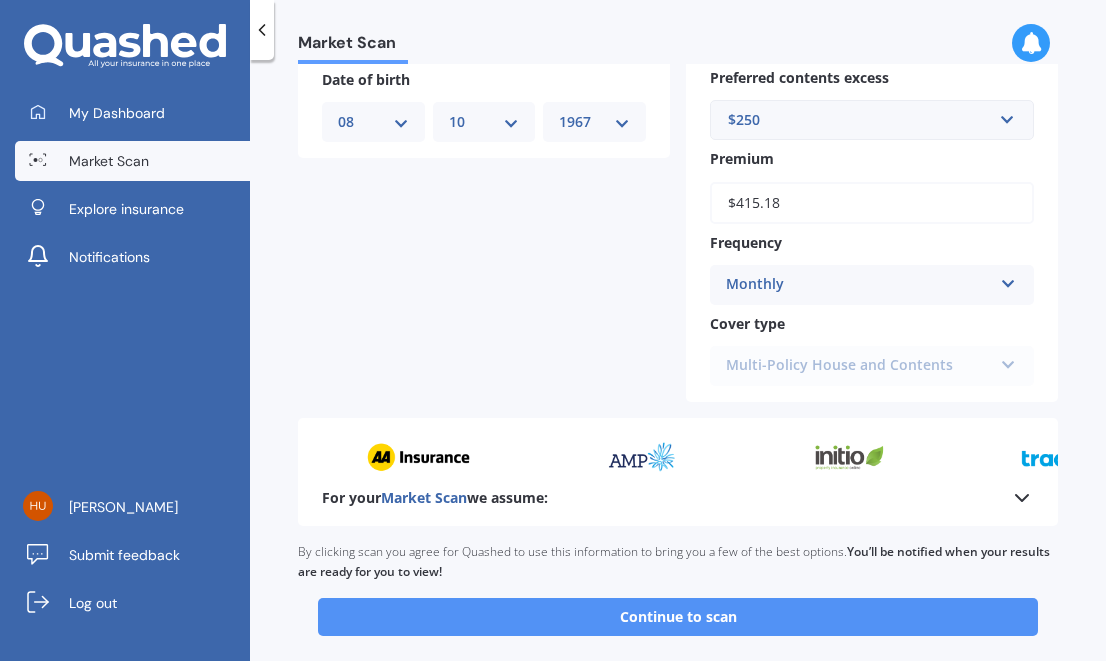 click on "Continue to scan" at bounding box center [678, 617] 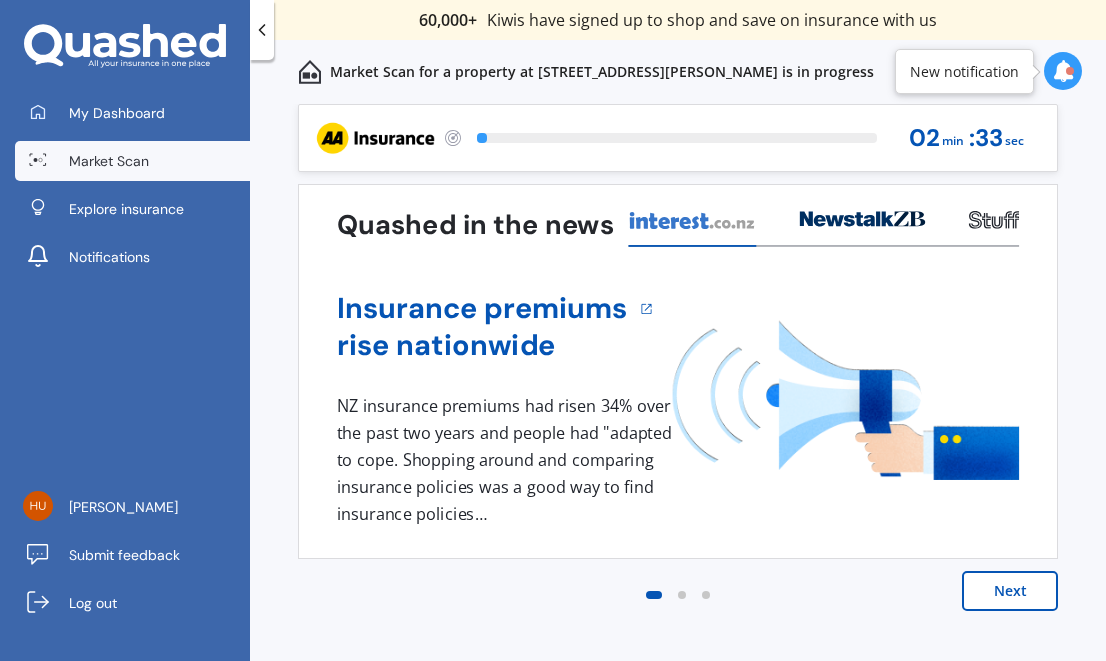 scroll, scrollTop: 0, scrollLeft: 0, axis: both 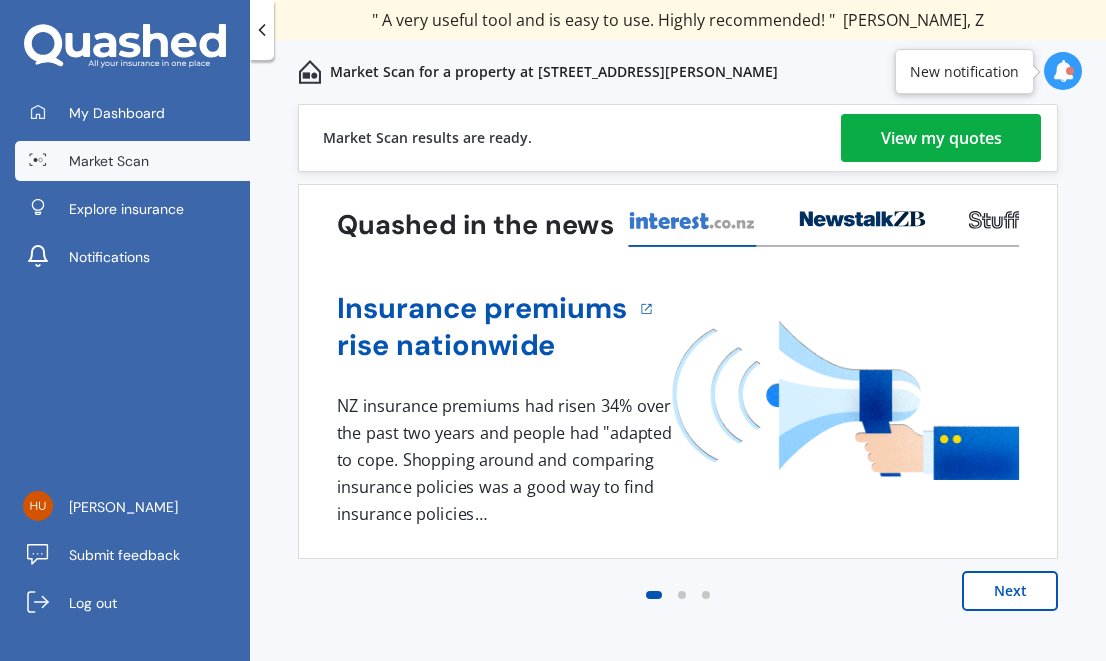 click on "View my quotes" at bounding box center [941, 138] 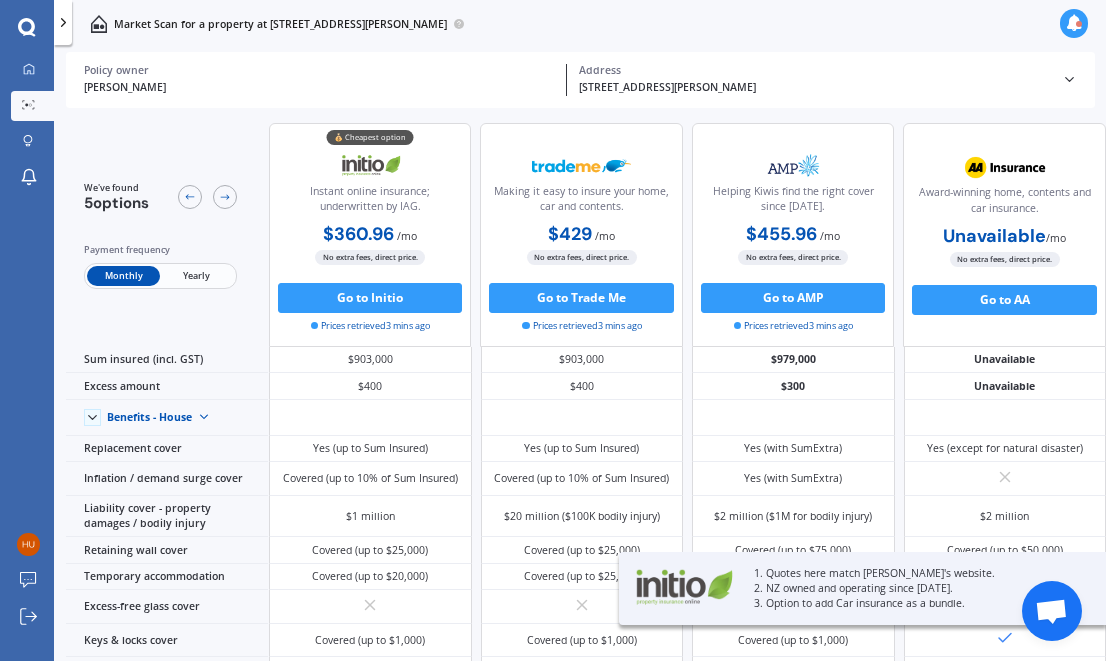 scroll, scrollTop: 0, scrollLeft: 290, axis: horizontal 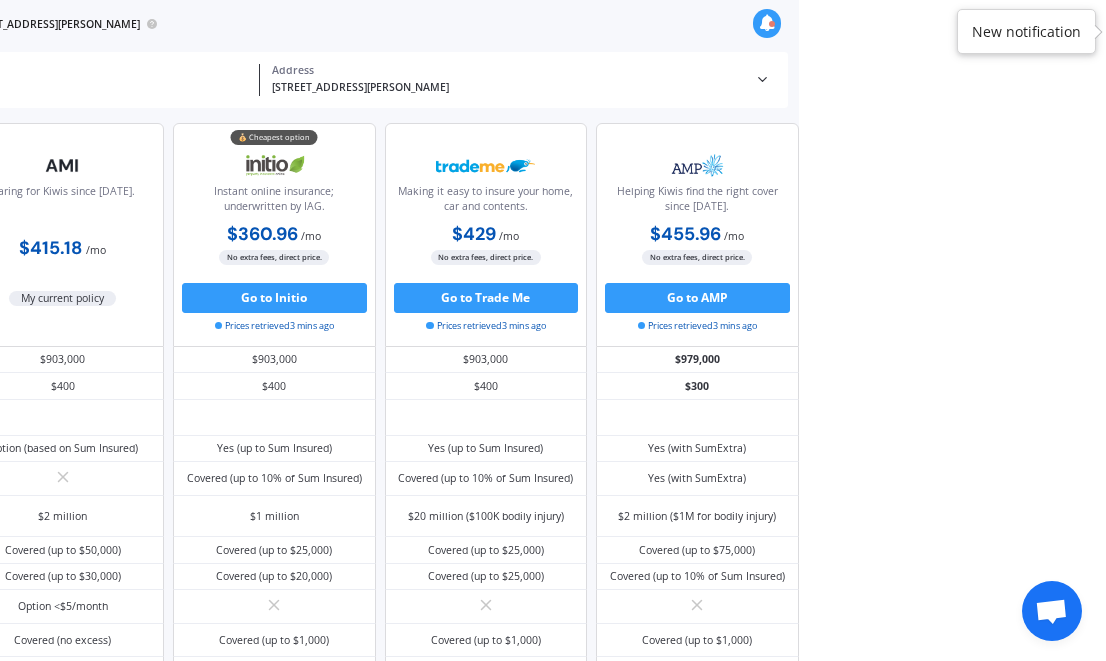 click on "Market Scan for a property at [STREET_ADDRESS][PERSON_NAME]" at bounding box center [273, 24] 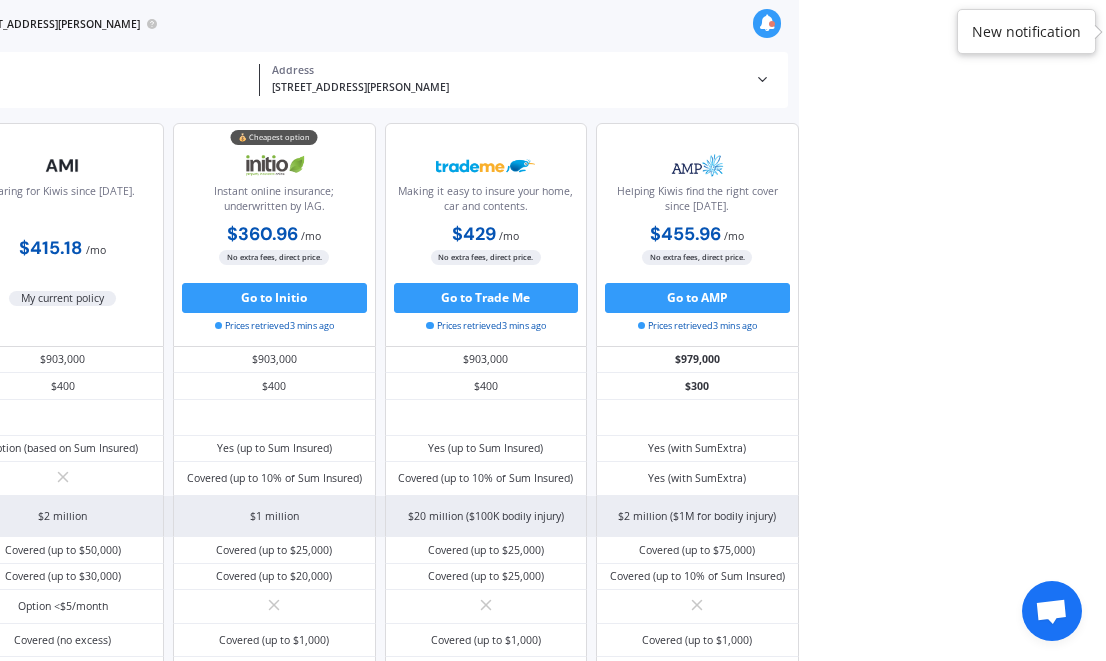 scroll, scrollTop: 1, scrollLeft: 0, axis: vertical 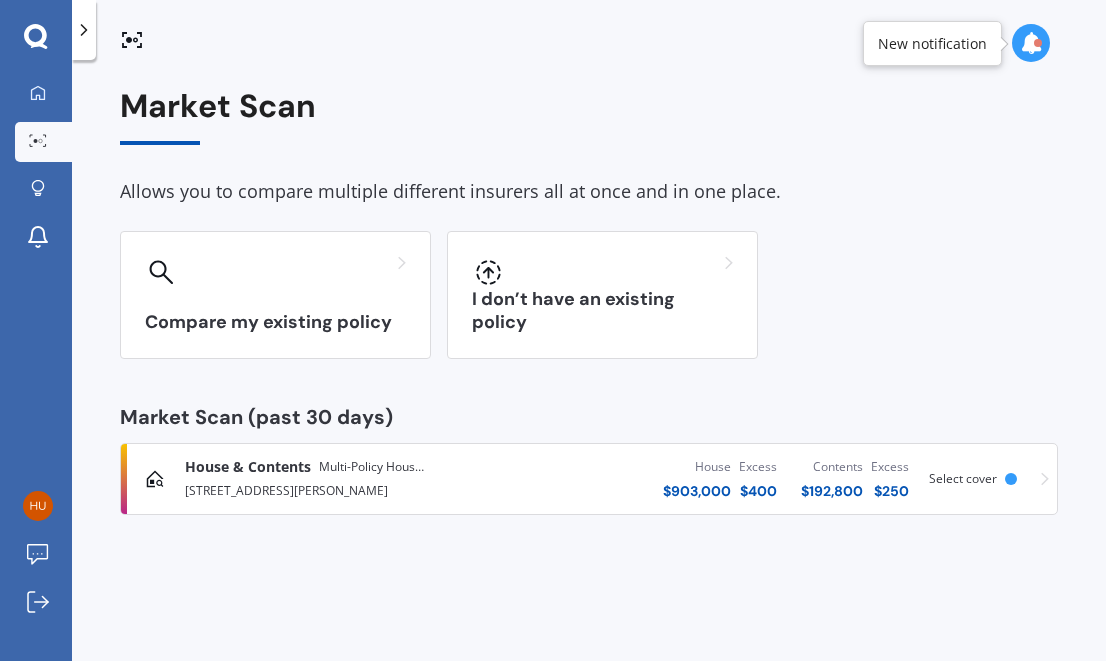 click on "Market Scan" at bounding box center (589, 116) 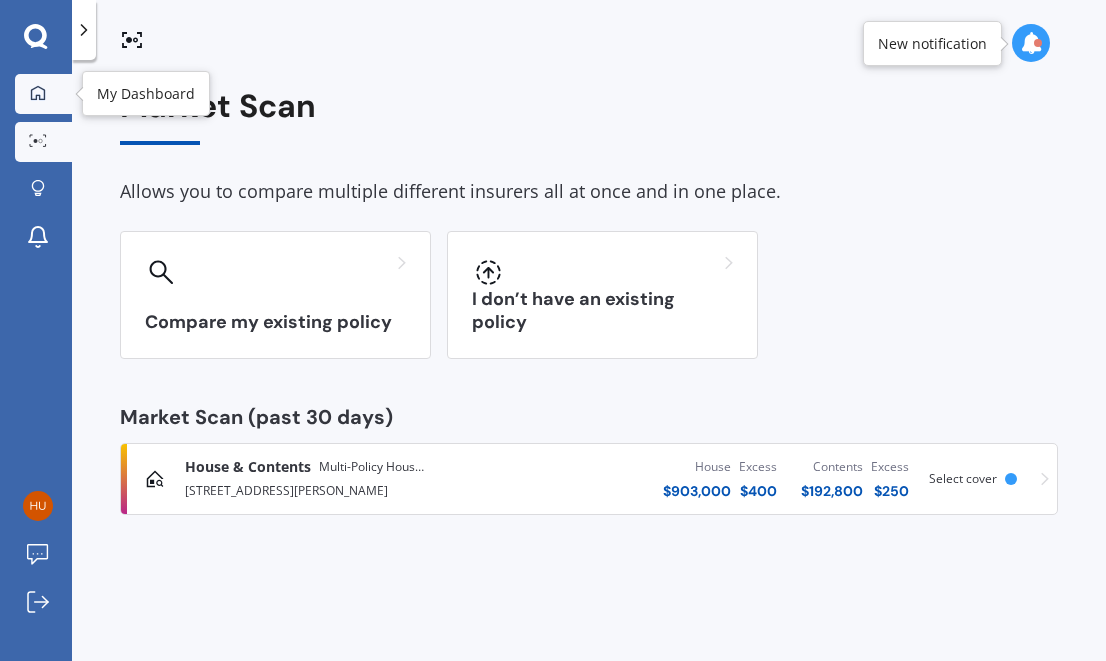 click 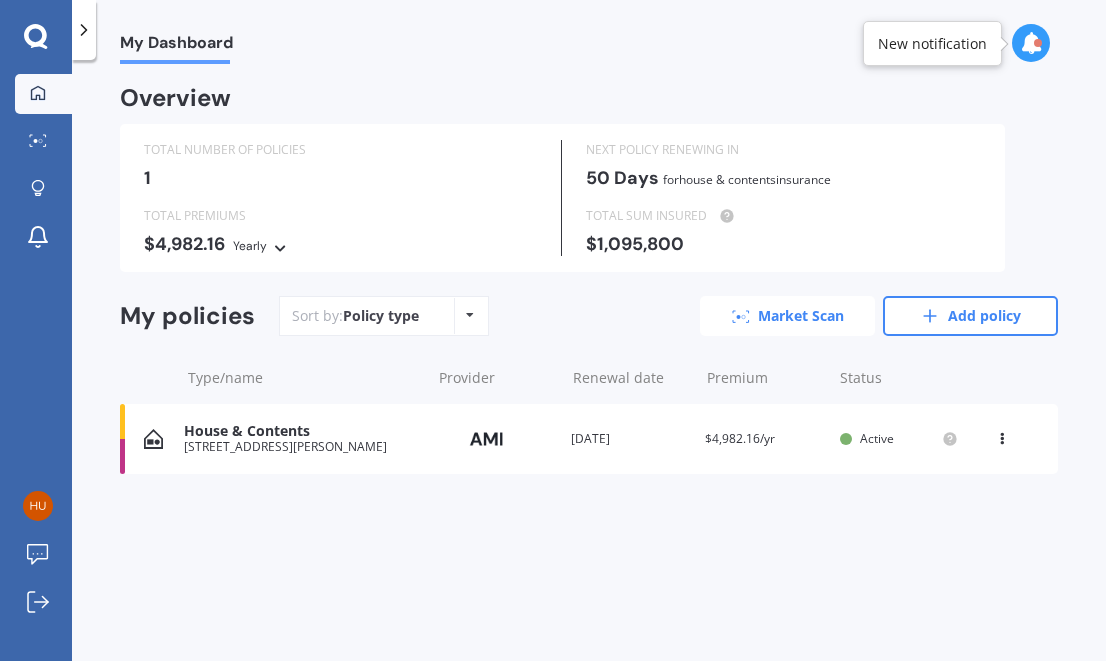 click on "Market Scan" at bounding box center [787, 316] 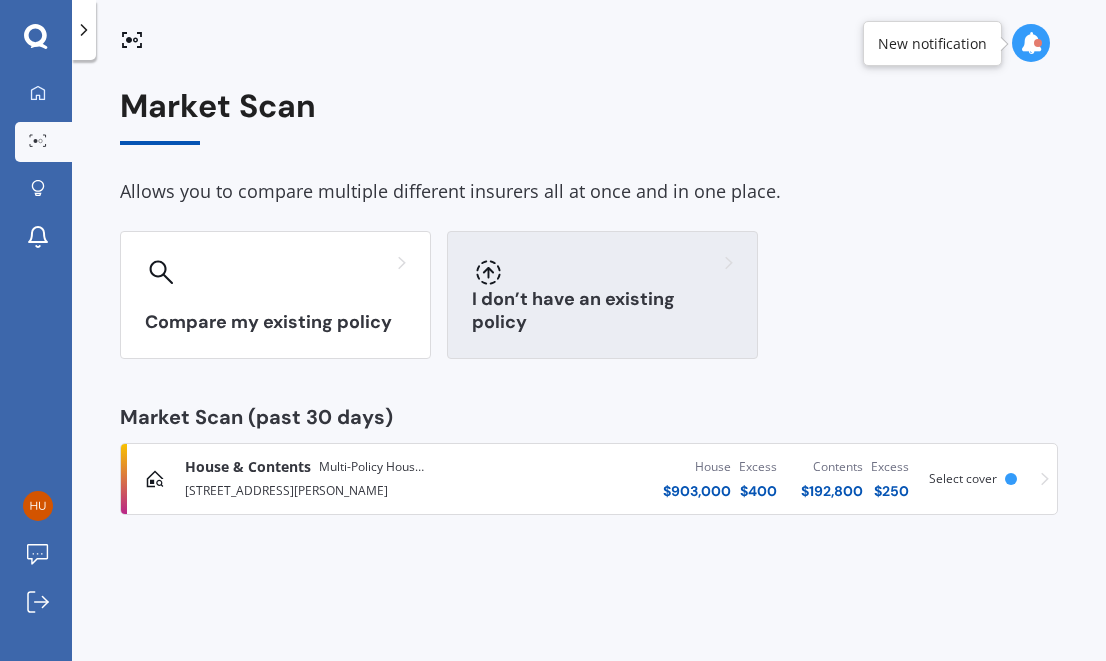 scroll, scrollTop: 0, scrollLeft: 0, axis: both 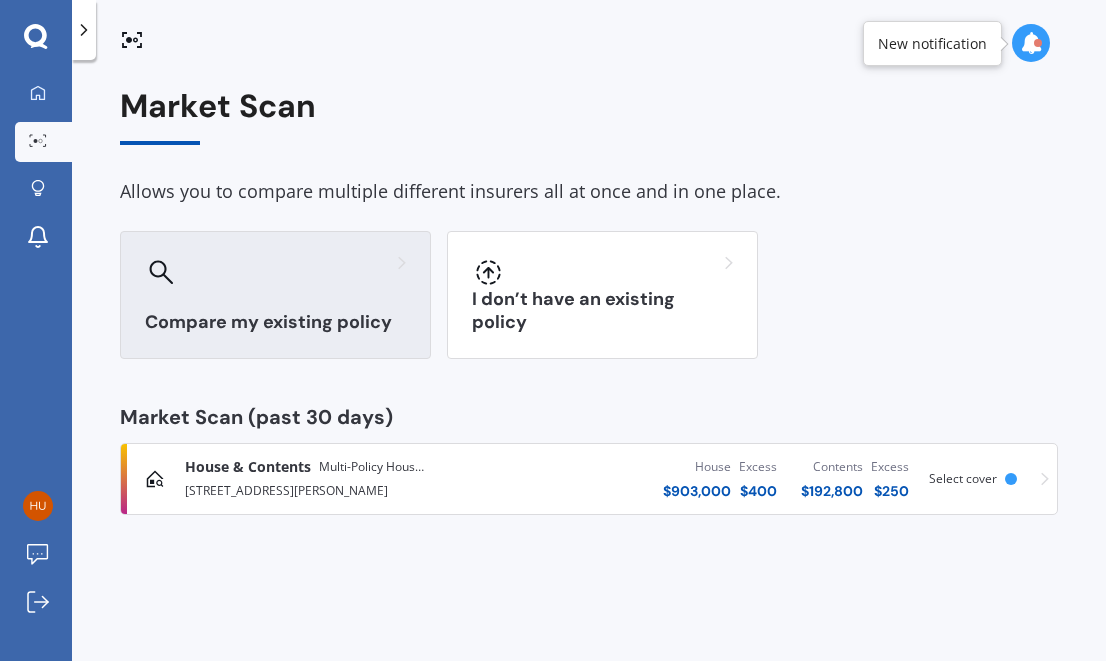 click at bounding box center [275, 272] 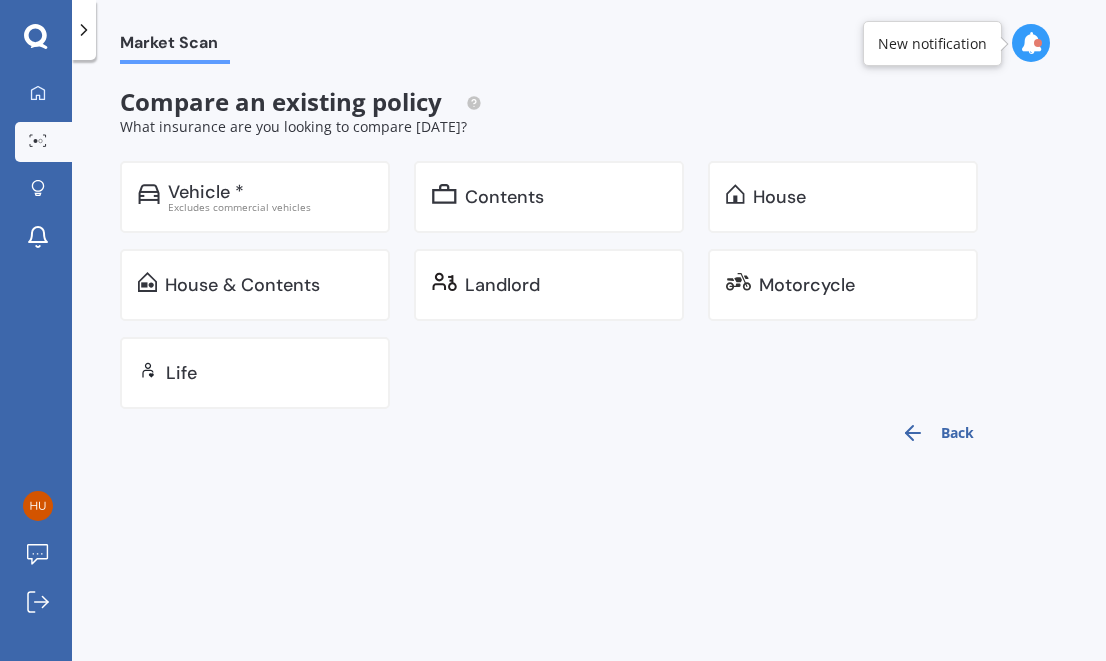 click at bounding box center [1031, 43] 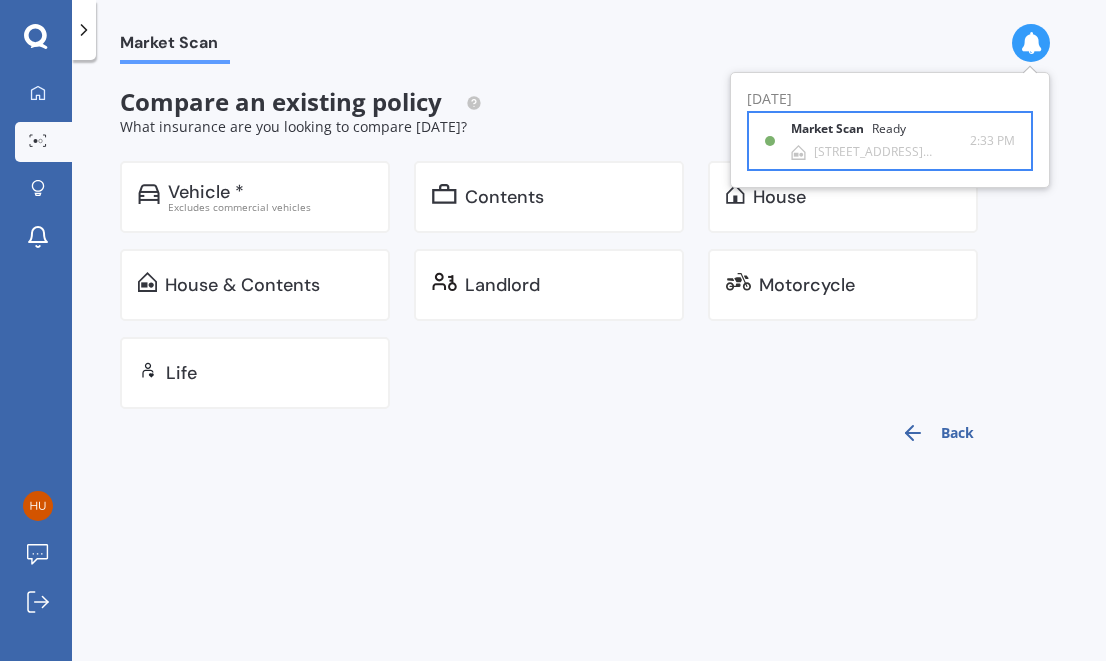 click on "Market Scan Ready" at bounding box center (860, 133) 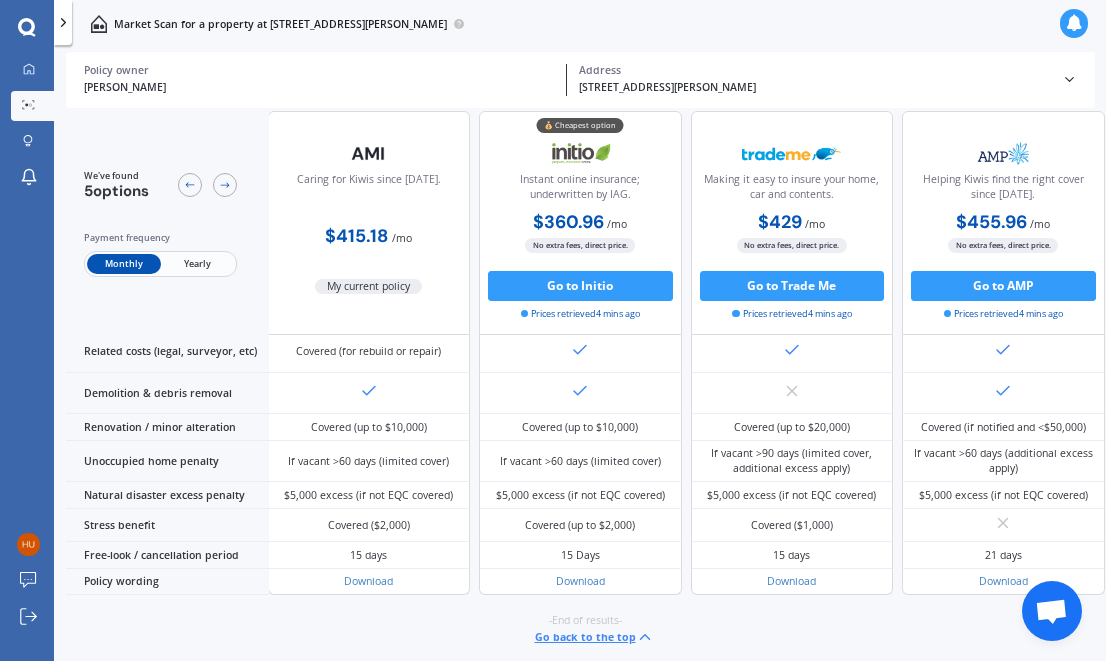 scroll, scrollTop: 1146, scrollLeft: 2, axis: both 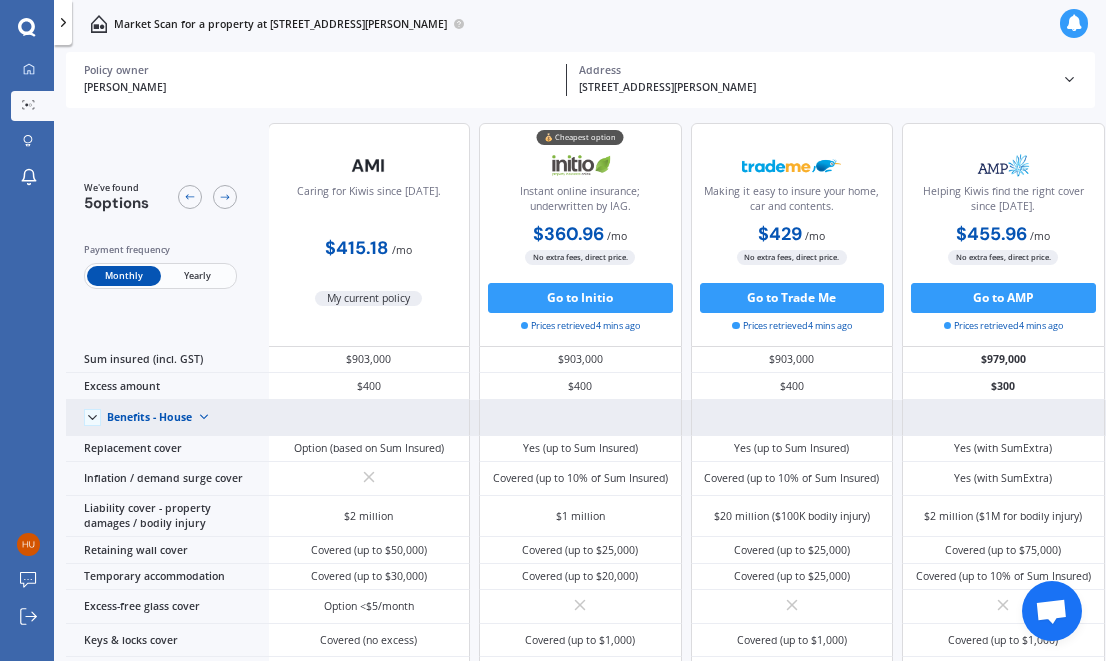 click at bounding box center (204, 417) 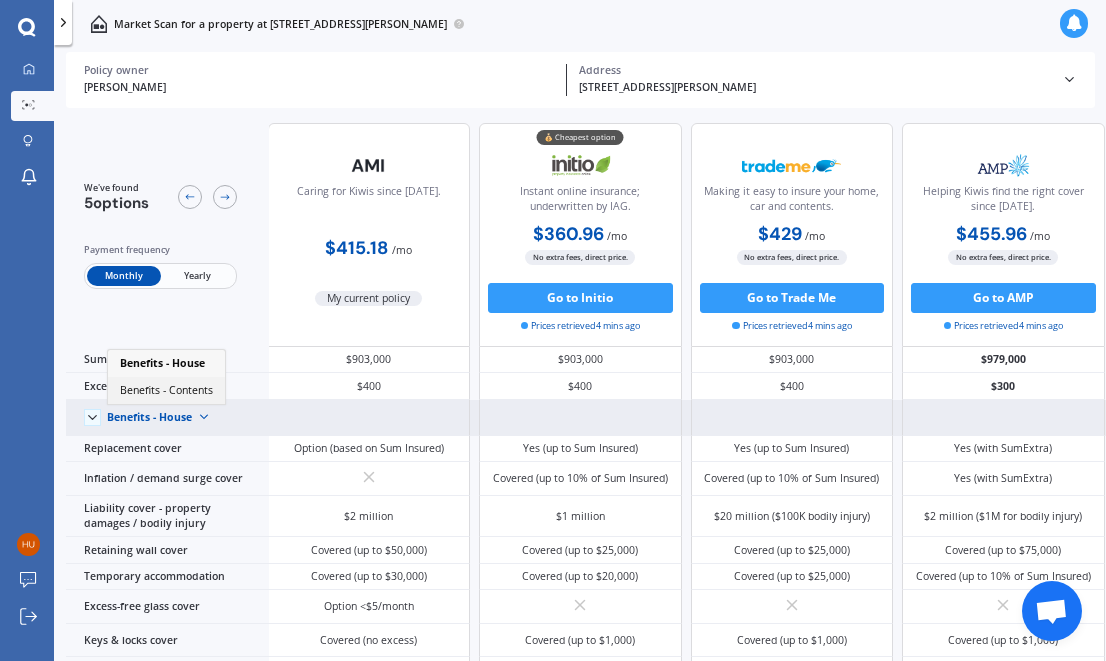 click on "Benefits - Contents" at bounding box center (166, 390) 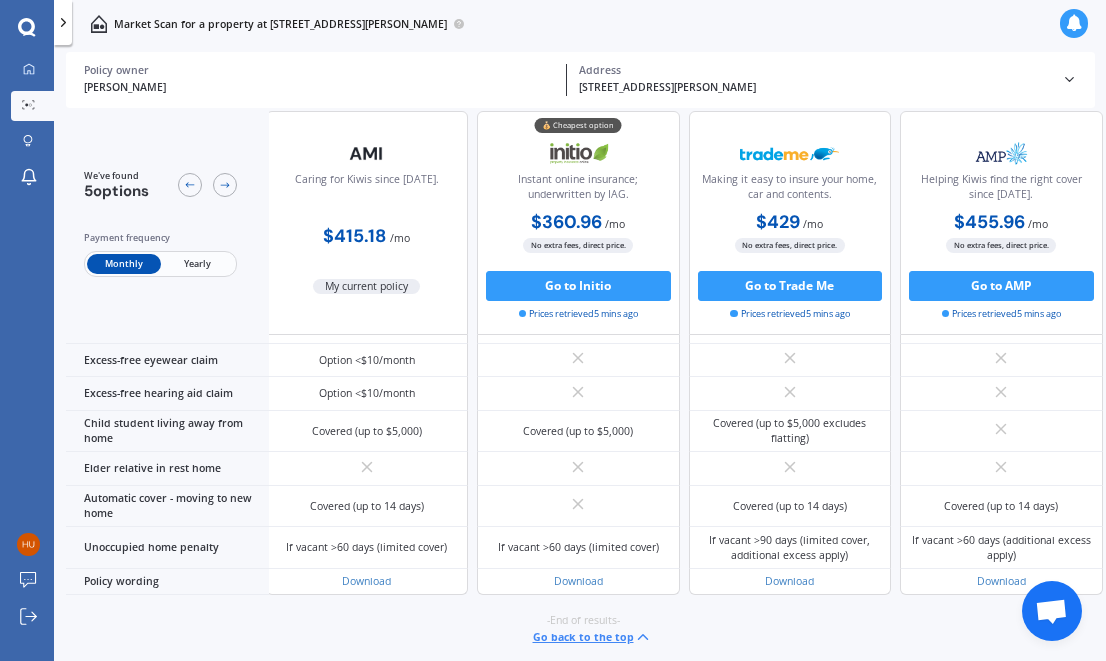 scroll, scrollTop: 1880, scrollLeft: 5, axis: both 